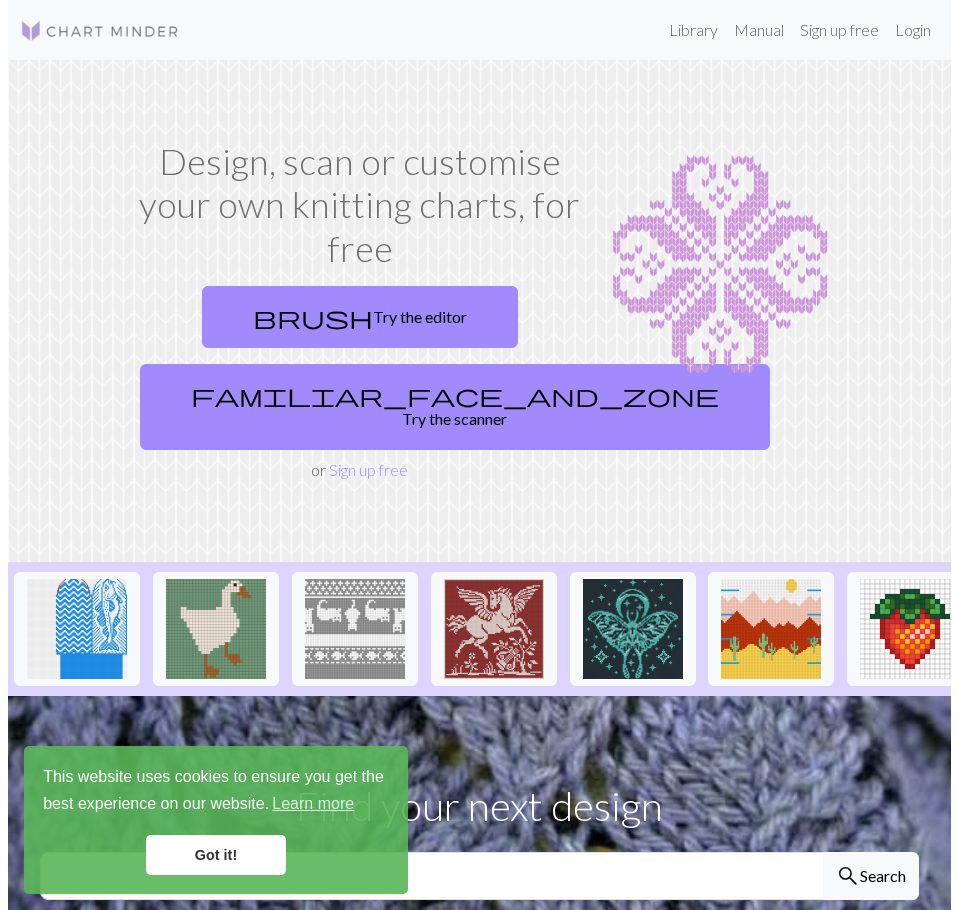 scroll, scrollTop: 0, scrollLeft: 0, axis: both 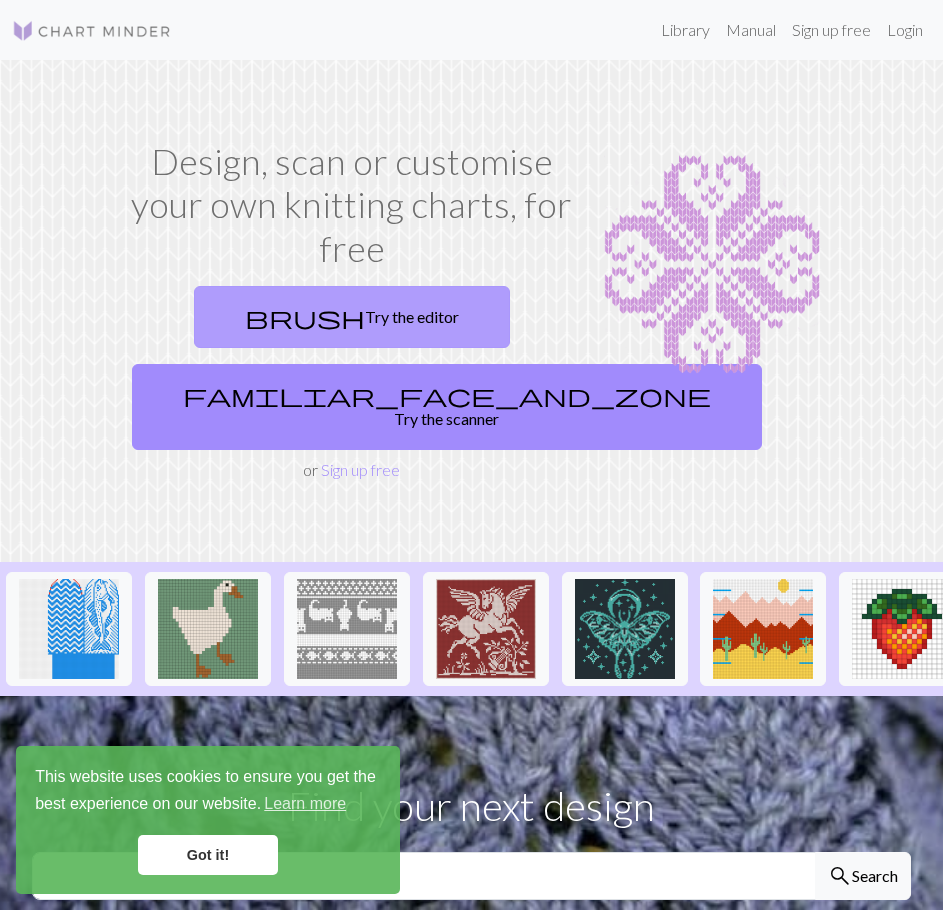 click on "brush  Try the editor" at bounding box center (352, 317) 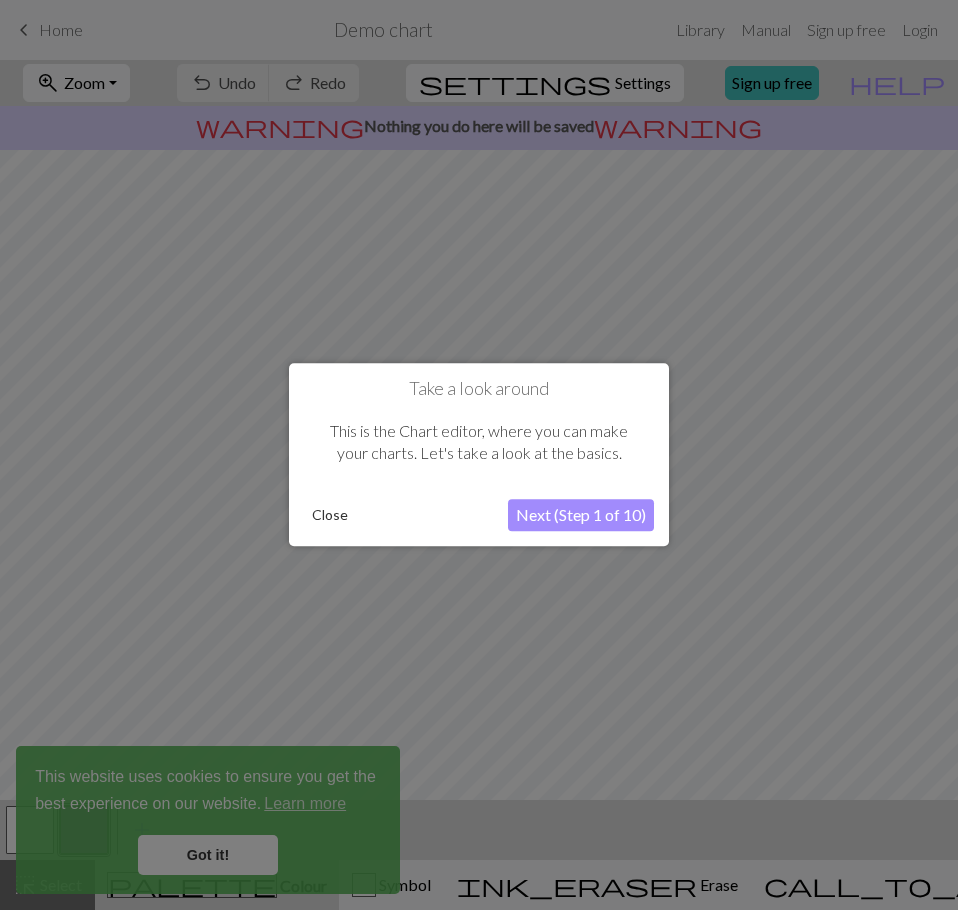 click on "Next (Step 1 of 10)" at bounding box center (581, 516) 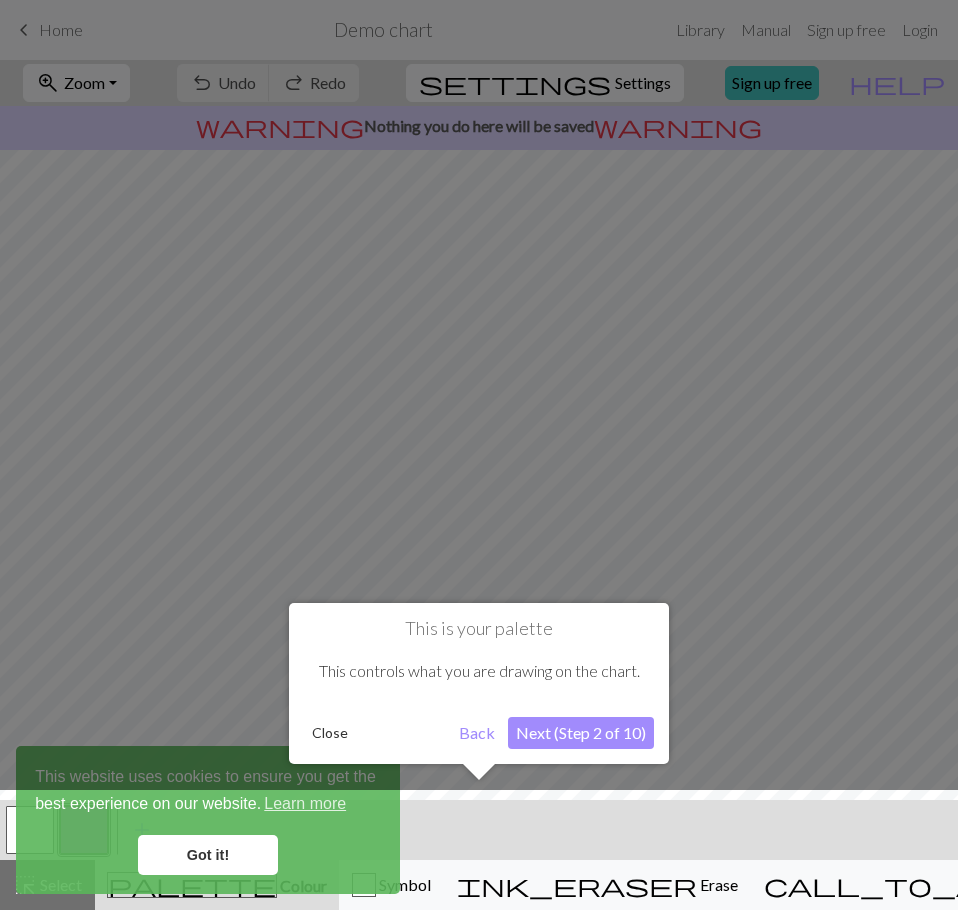 click on "Next (Step 2 of 10)" at bounding box center (581, 733) 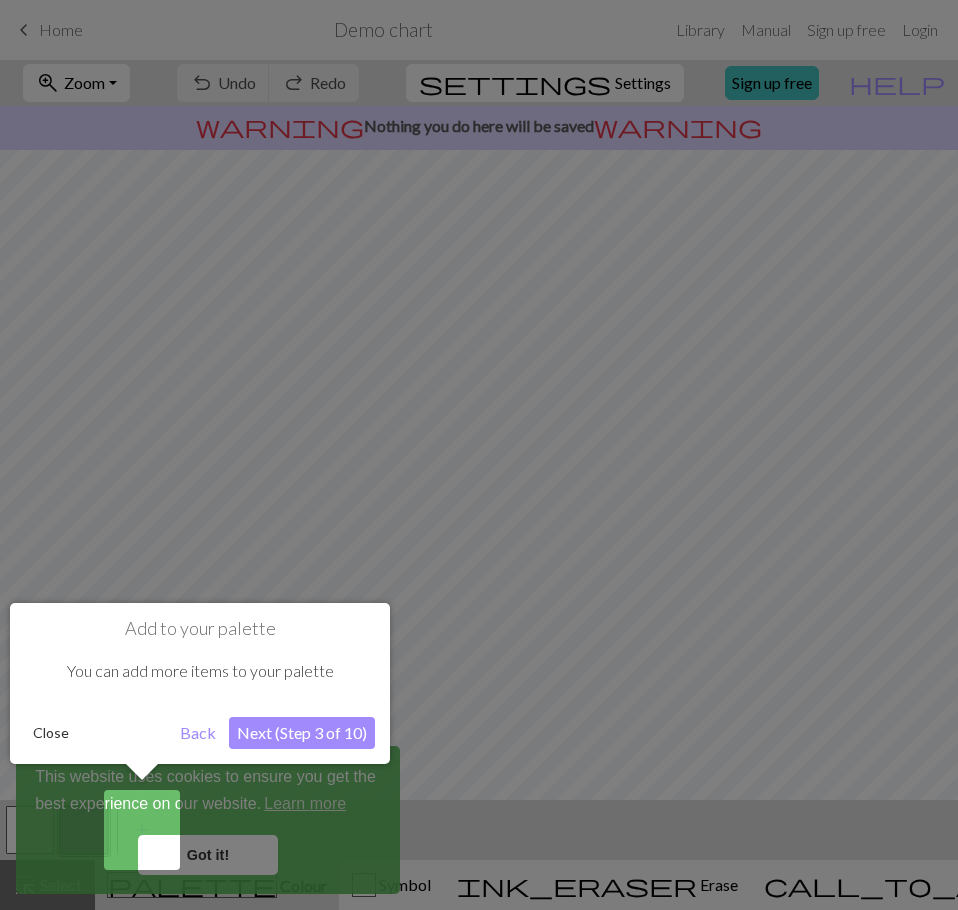 click on "Next (Step 3 of 10)" at bounding box center [302, 733] 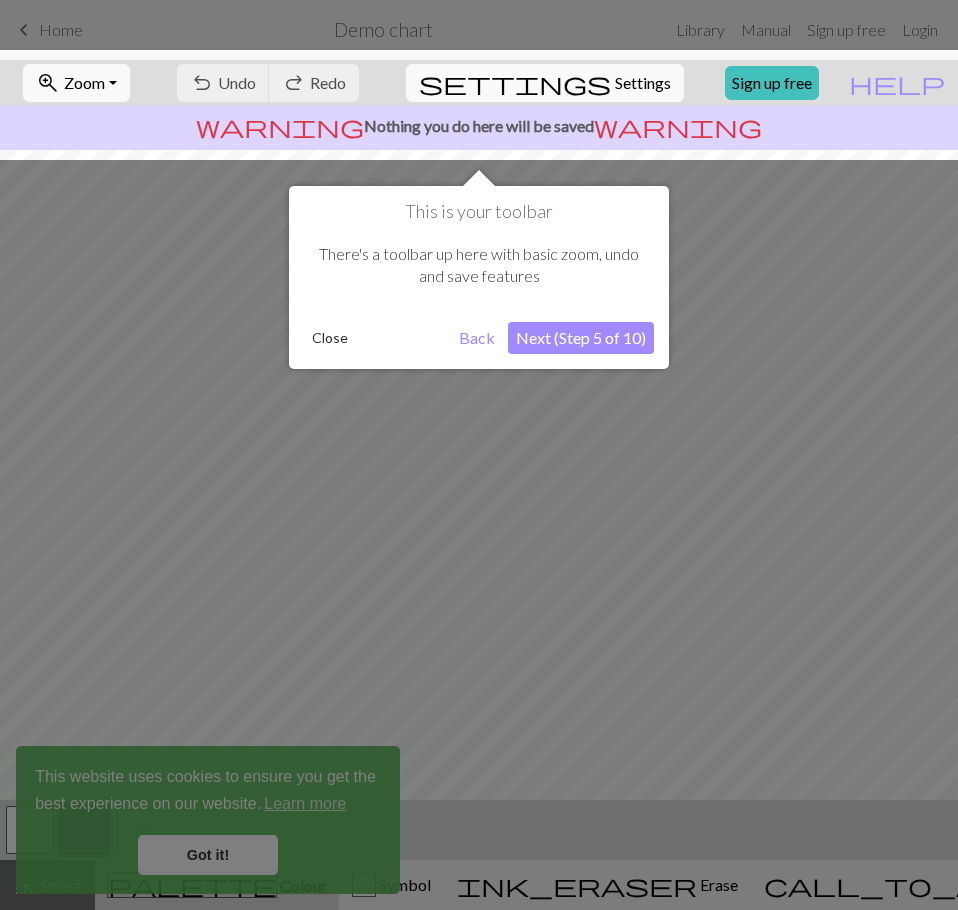 click on "Next (Step 5 of 10)" at bounding box center [581, 338] 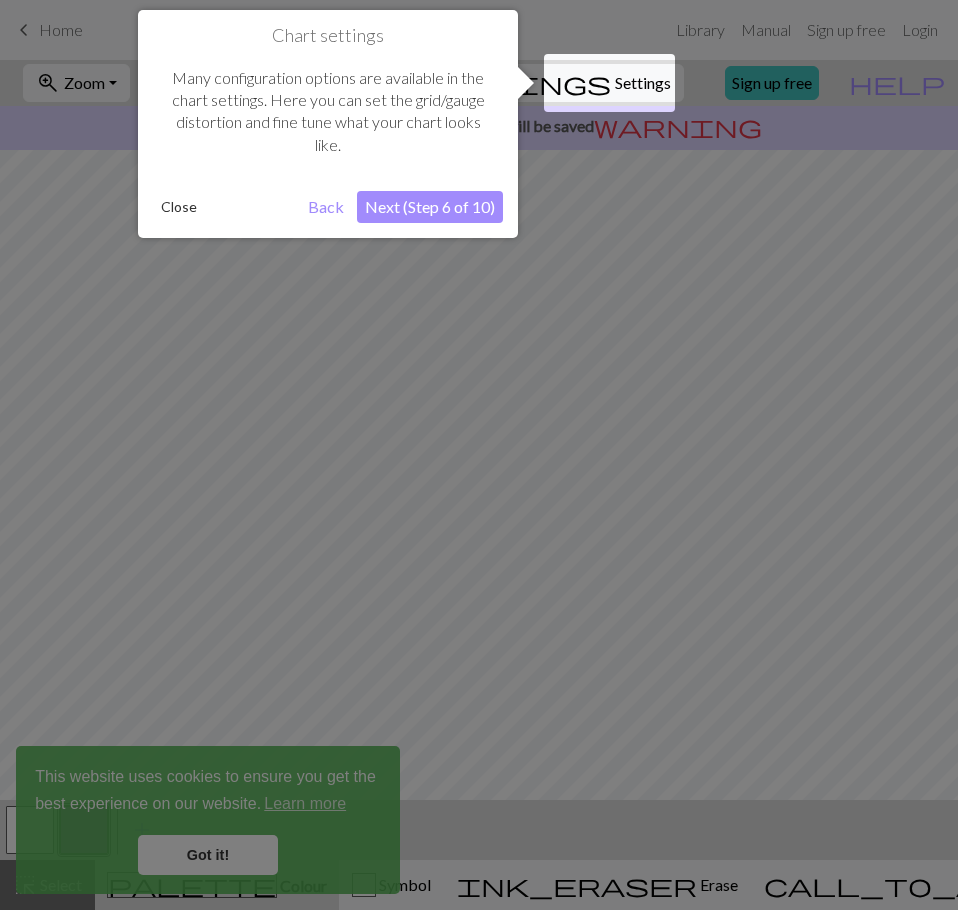 click on "Next (Step 6 of 10)" at bounding box center (430, 207) 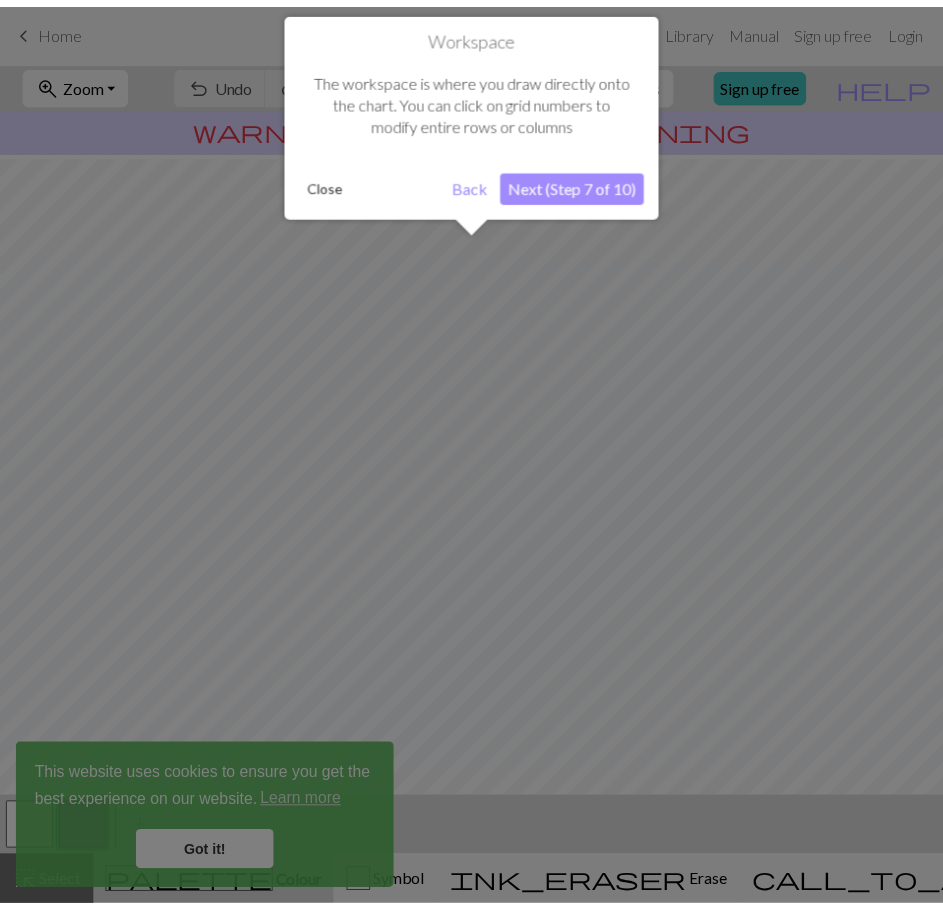 scroll, scrollTop: 95, scrollLeft: 0, axis: vertical 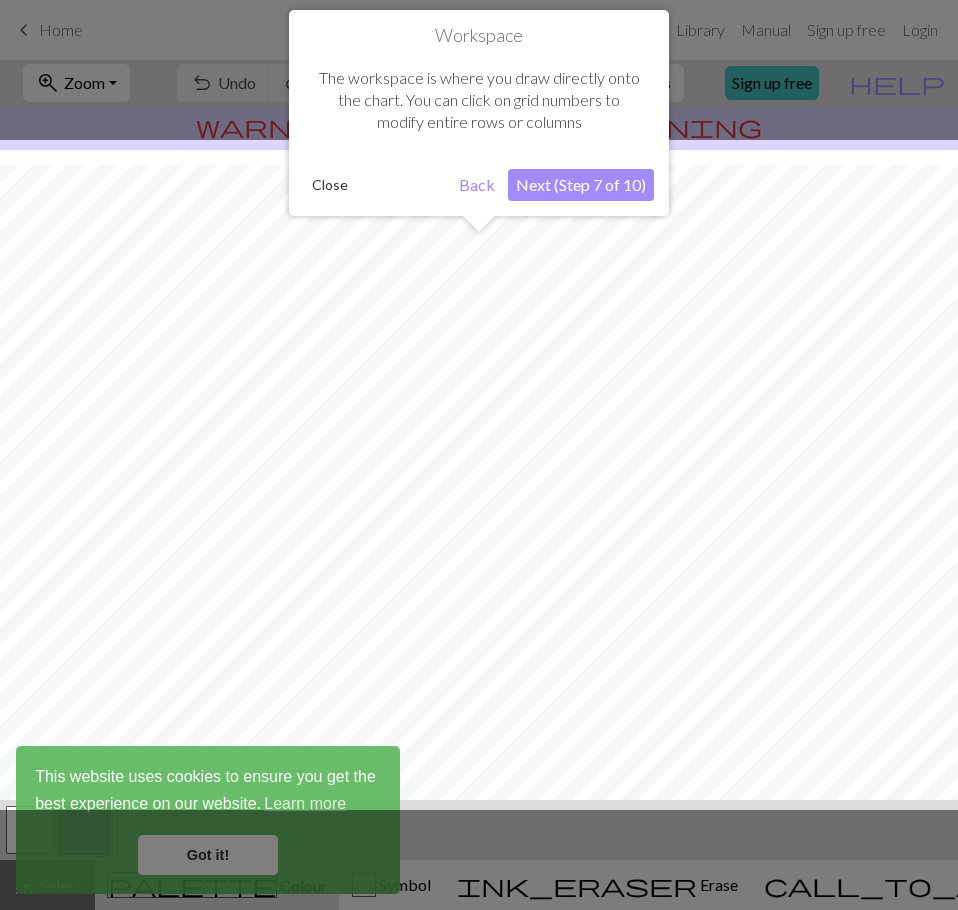 click on "Next (Step 7 of 10)" at bounding box center (581, 185) 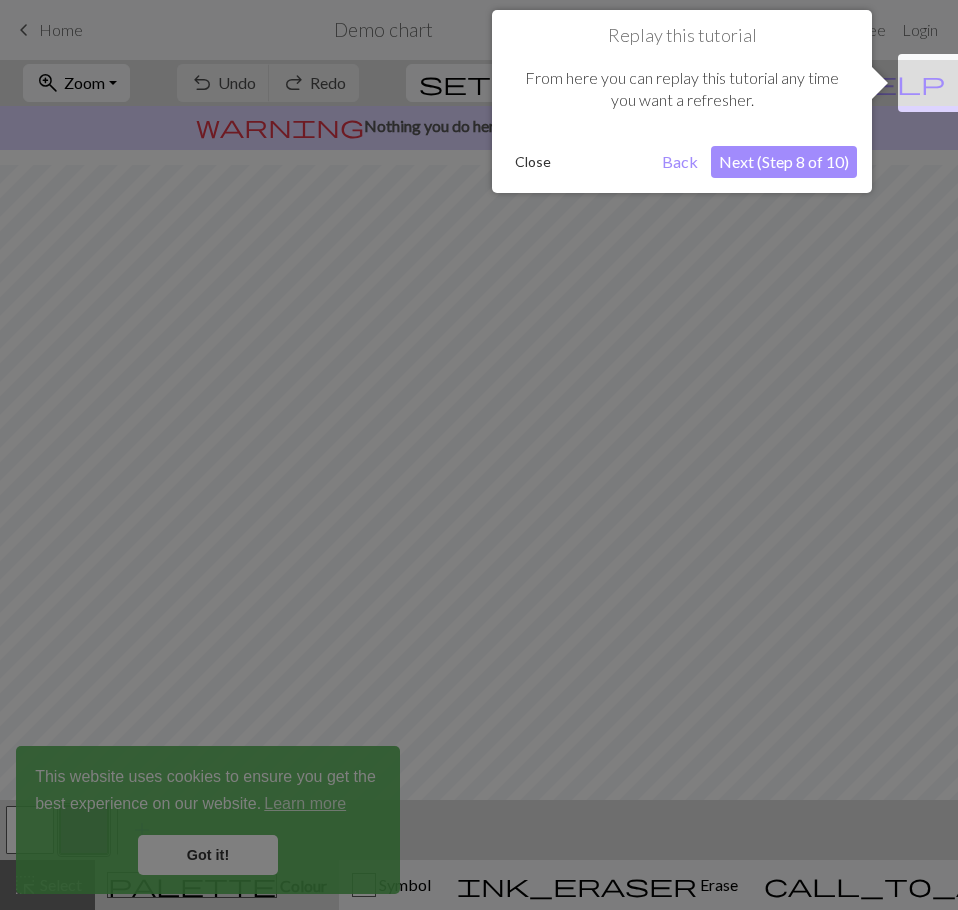 click on "Next (Step 8 of 10)" at bounding box center [784, 162] 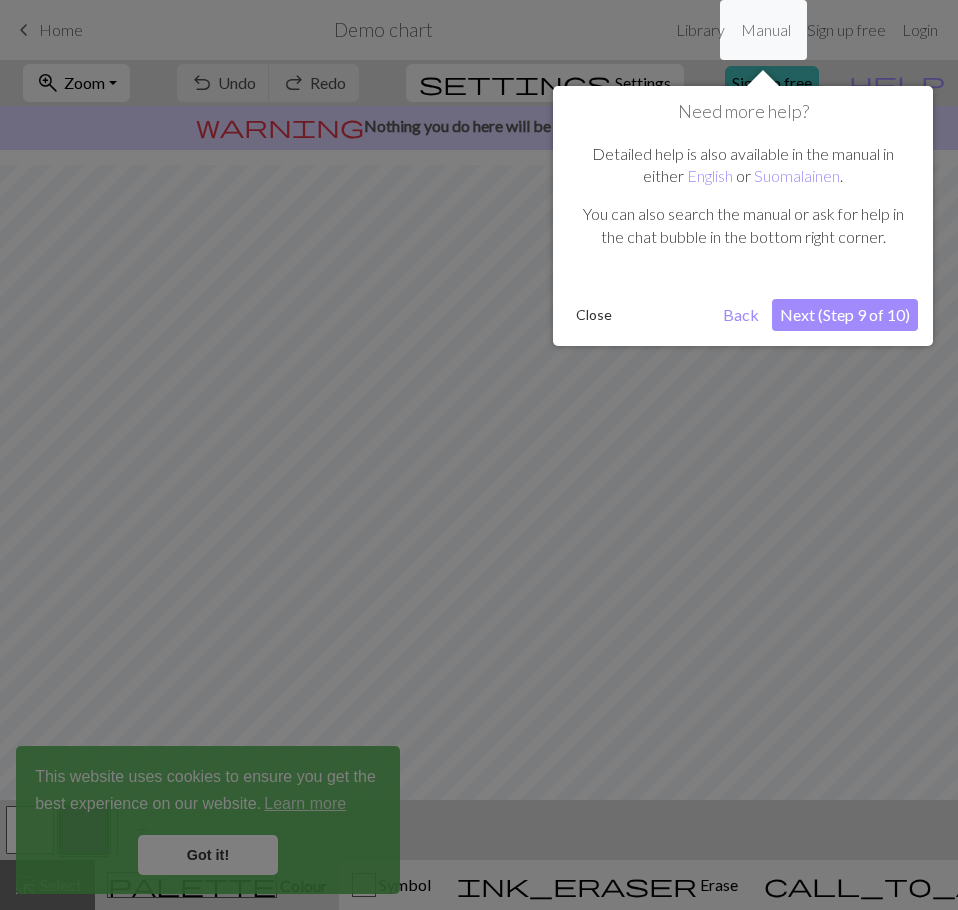 click on "Next (Step 9 of 10)" at bounding box center [845, 315] 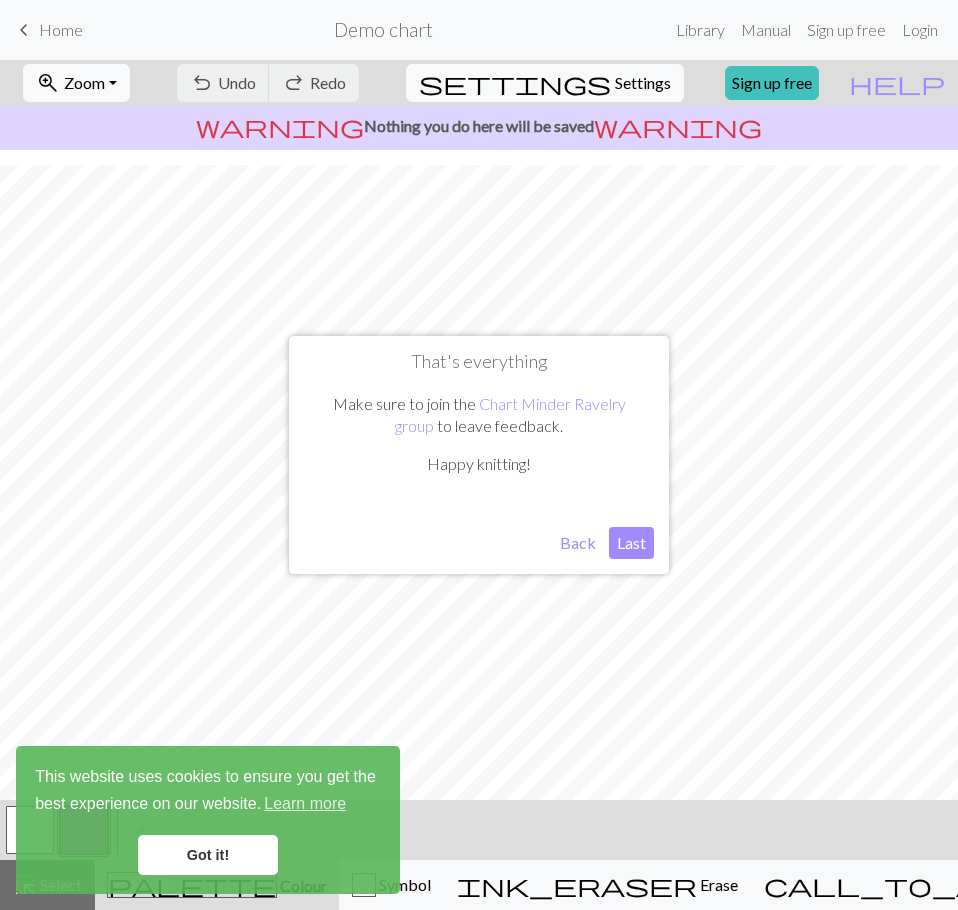 click on "Last" at bounding box center (631, 543) 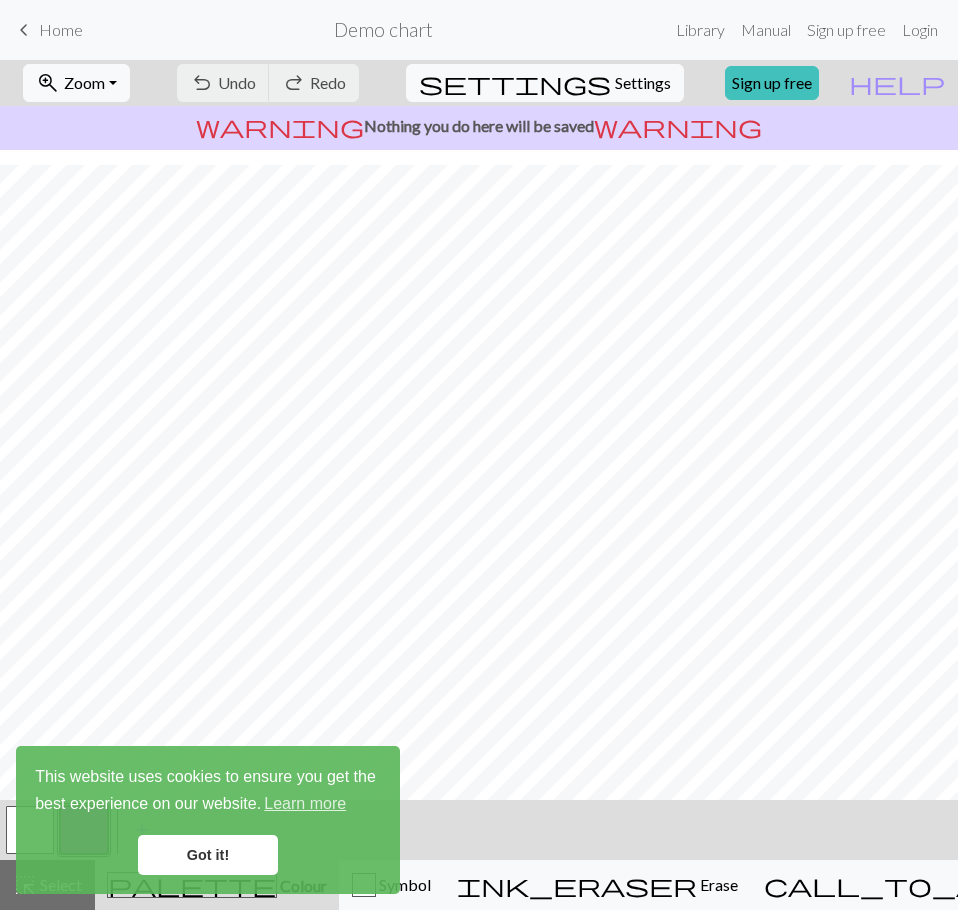 click on "Home" at bounding box center (61, 29) 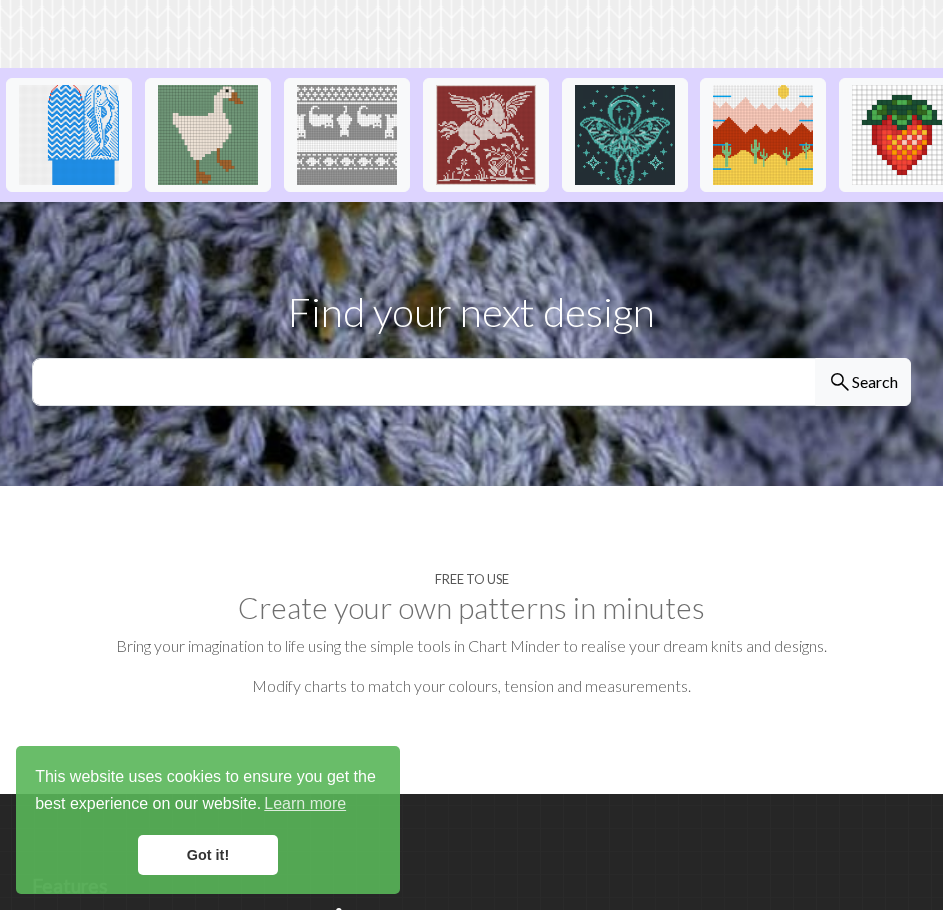 scroll, scrollTop: 500, scrollLeft: 0, axis: vertical 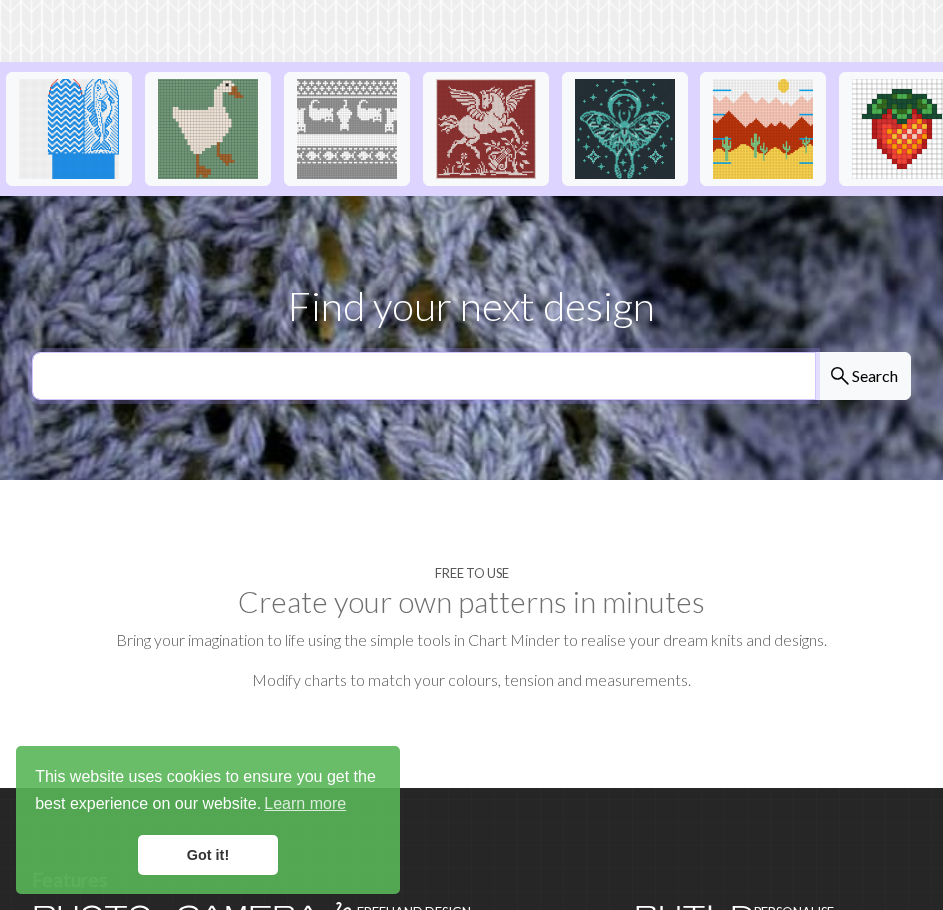 click at bounding box center [424, 376] 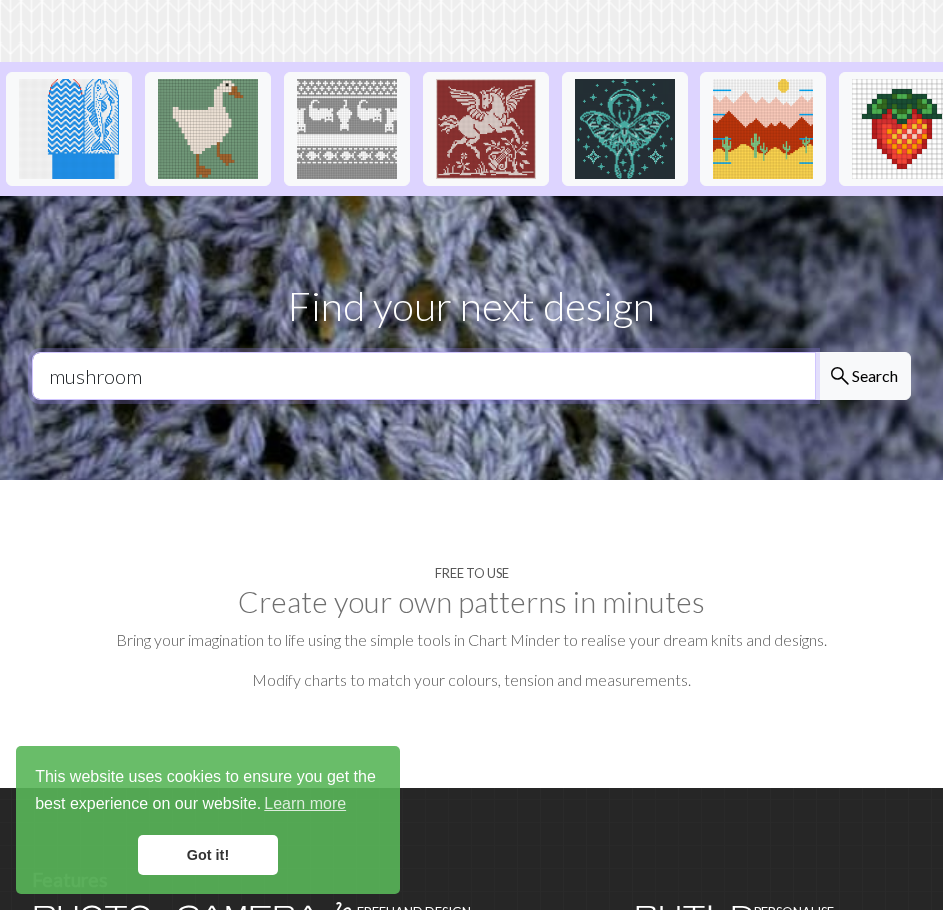 type on "mushroom" 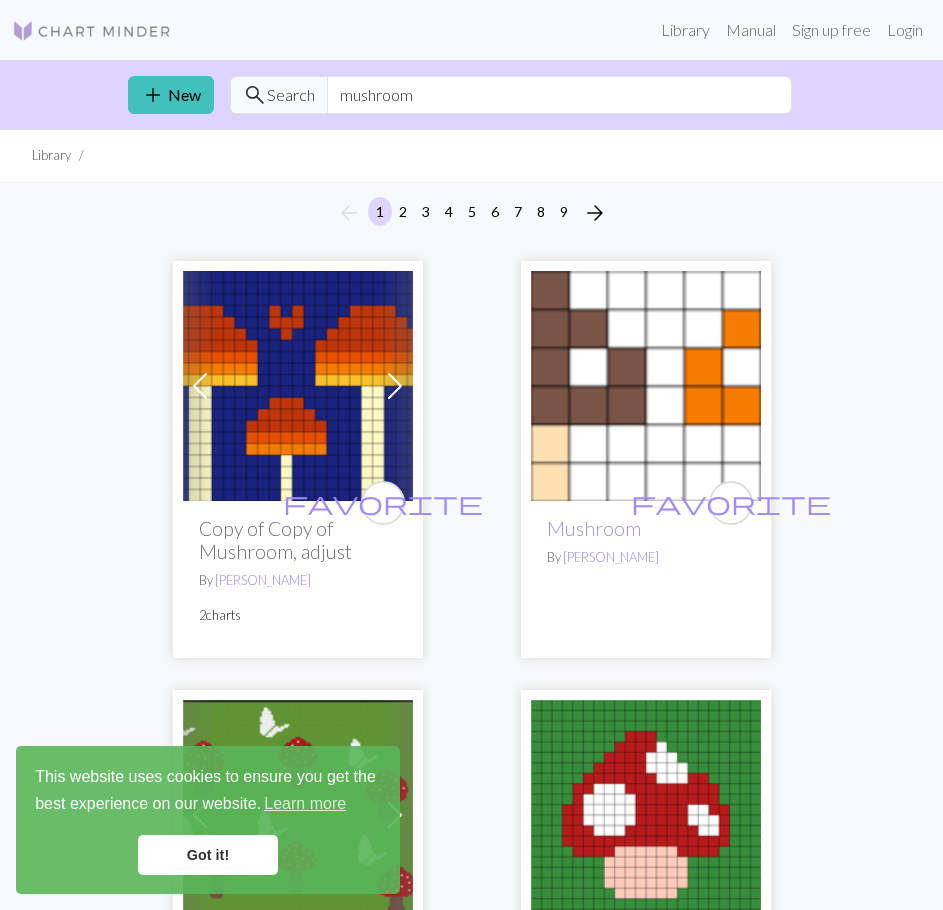 scroll, scrollTop: 0, scrollLeft: 0, axis: both 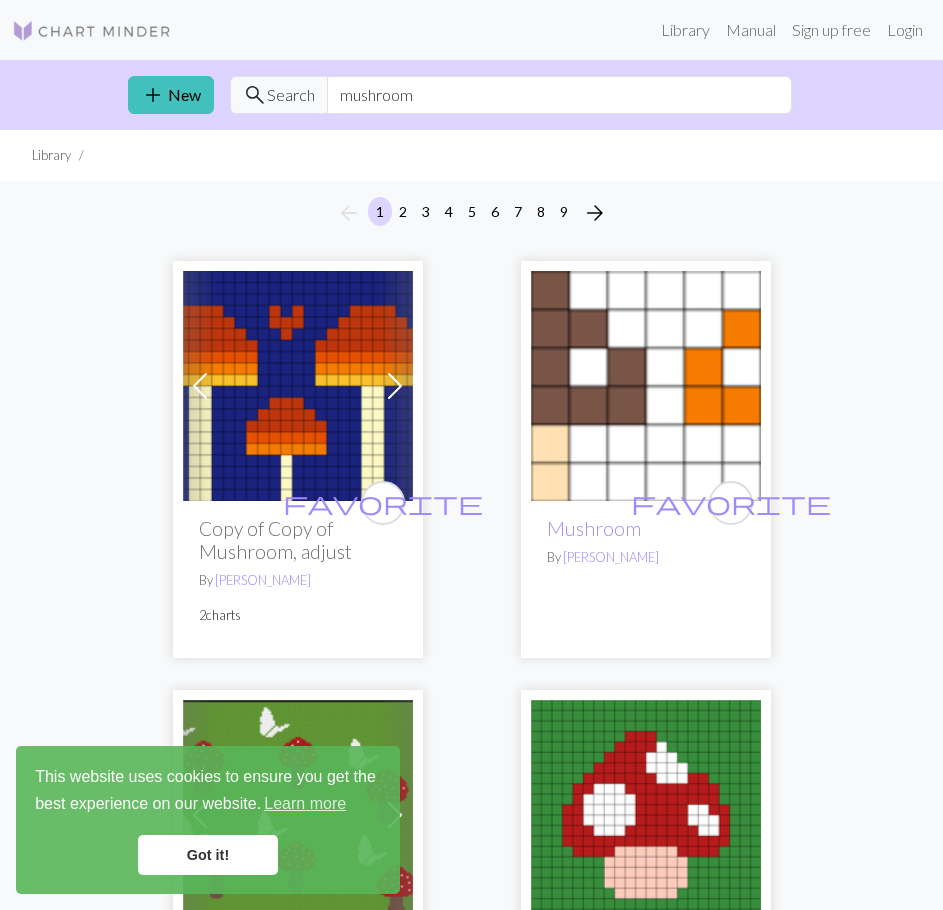 click at bounding box center (92, 31) 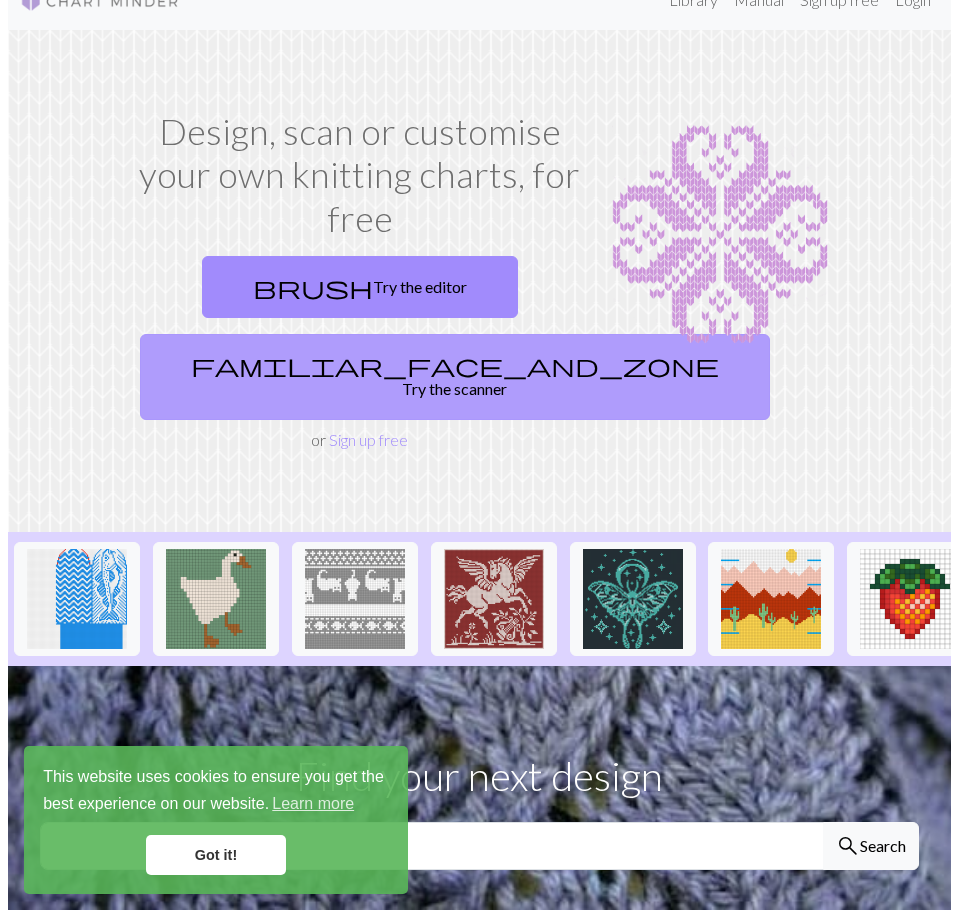 scroll, scrollTop: 0, scrollLeft: 0, axis: both 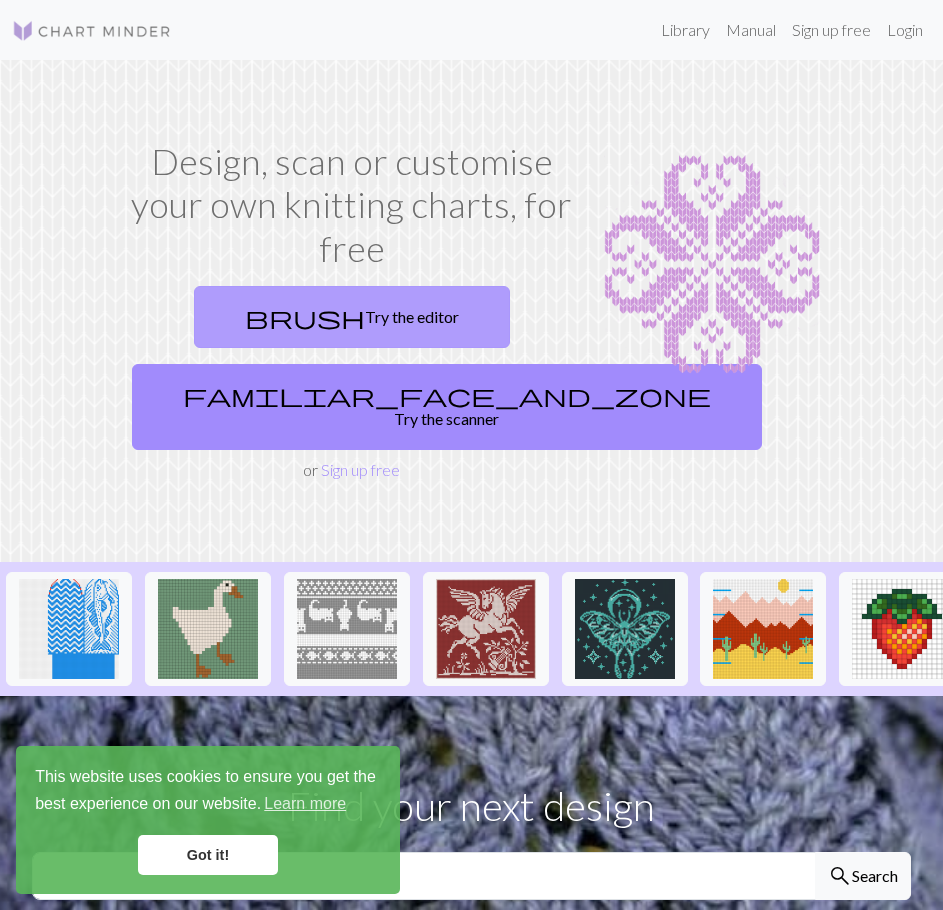 click on "brush  Try the editor" at bounding box center [352, 317] 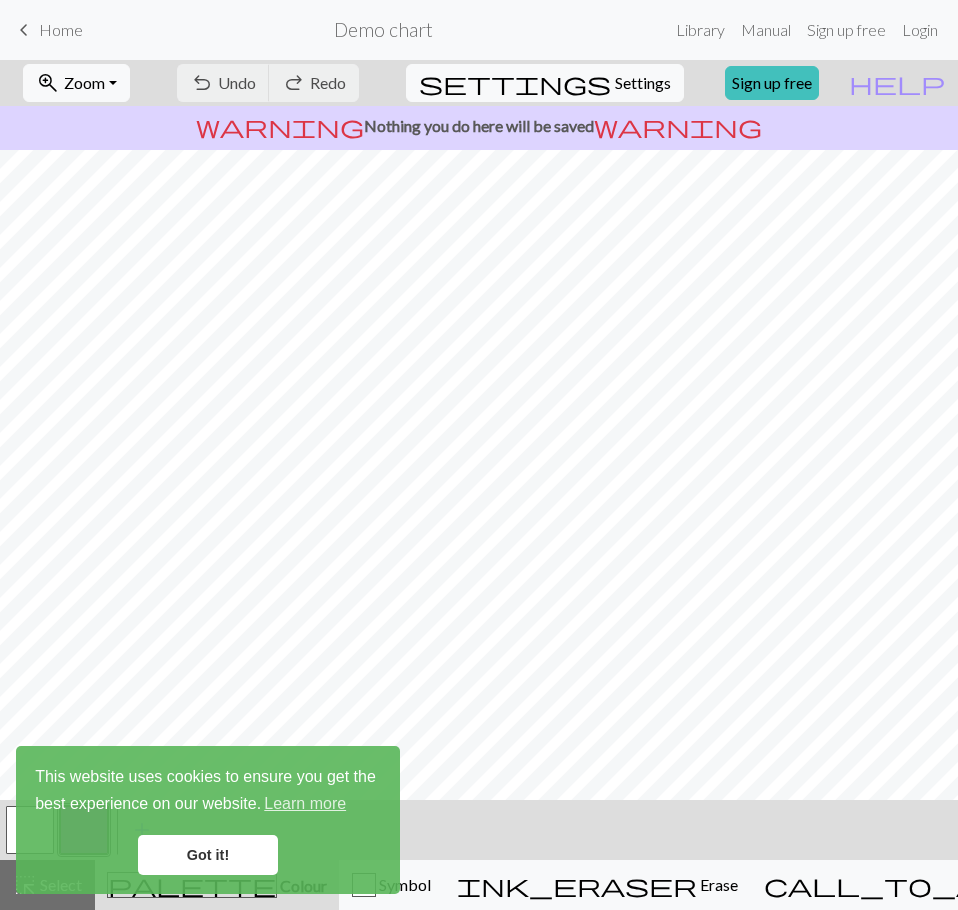 click on "Home" at bounding box center [61, 29] 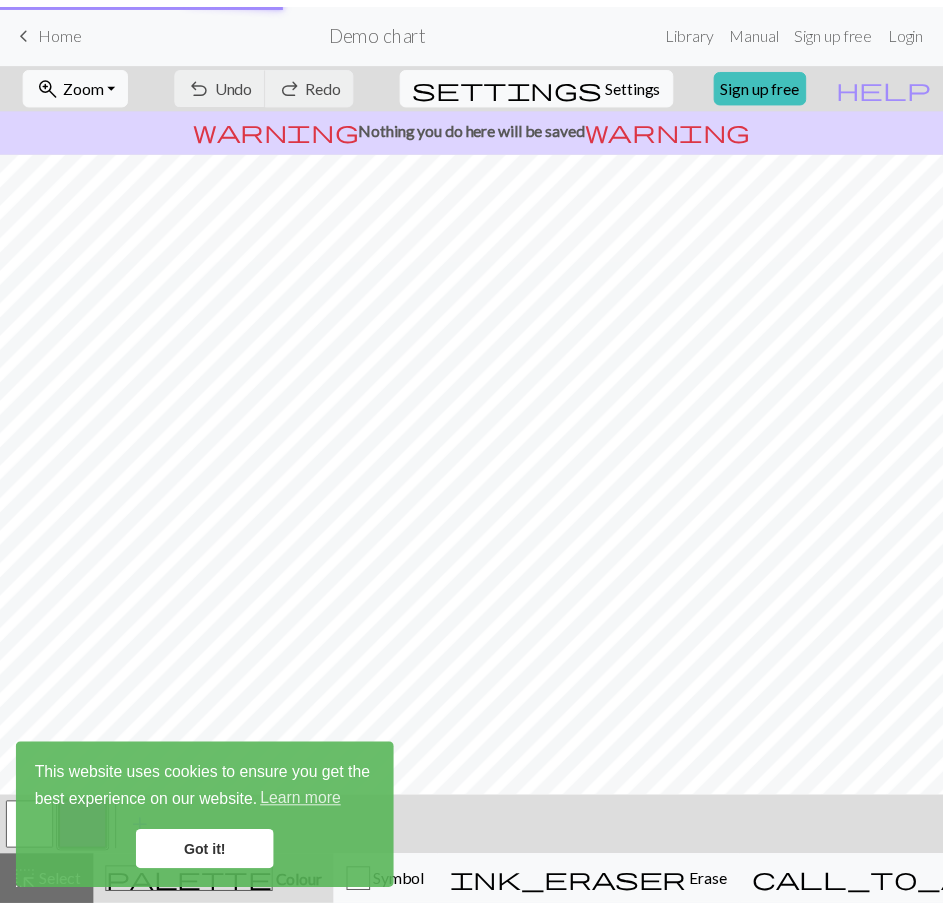 scroll, scrollTop: 93, scrollLeft: 0, axis: vertical 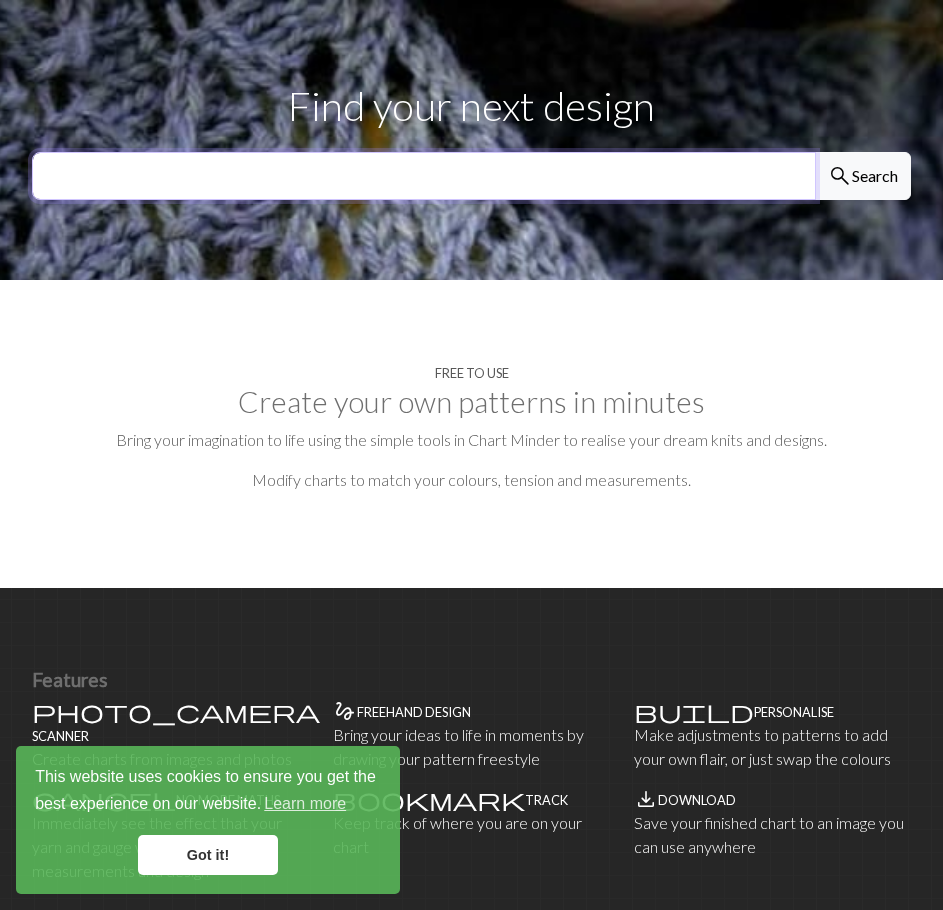 click at bounding box center [424, 176] 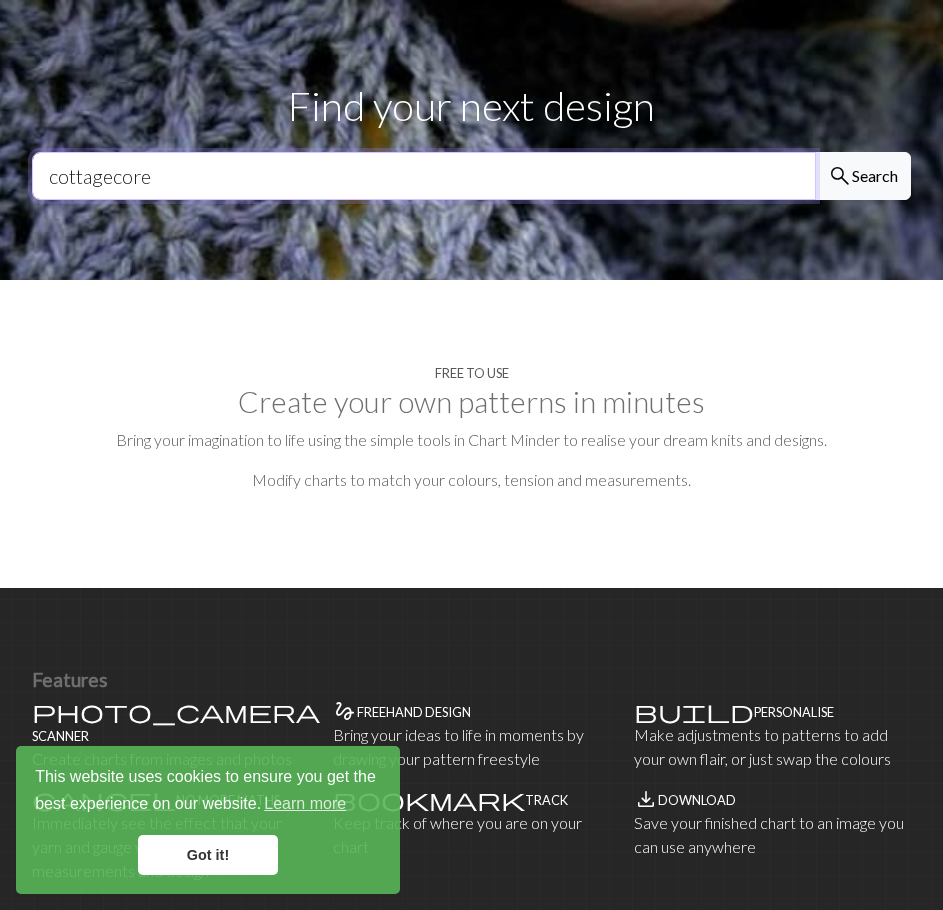 type on "cottagecore" 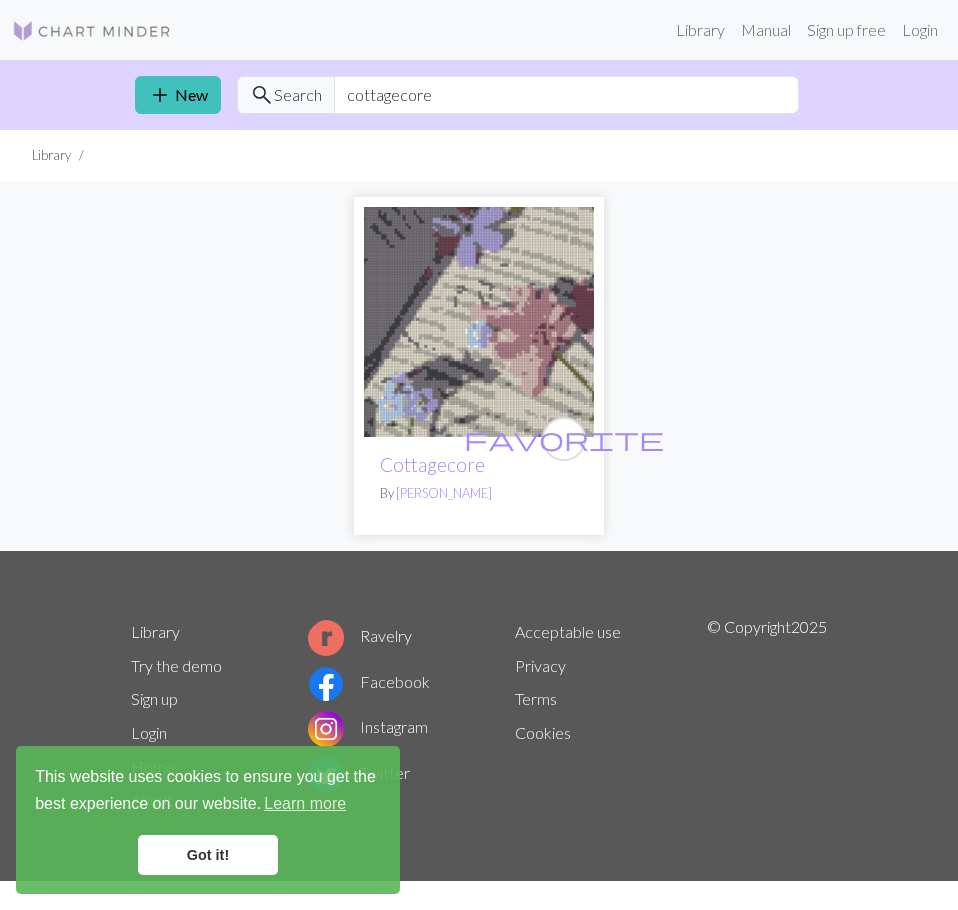 scroll, scrollTop: 0, scrollLeft: 0, axis: both 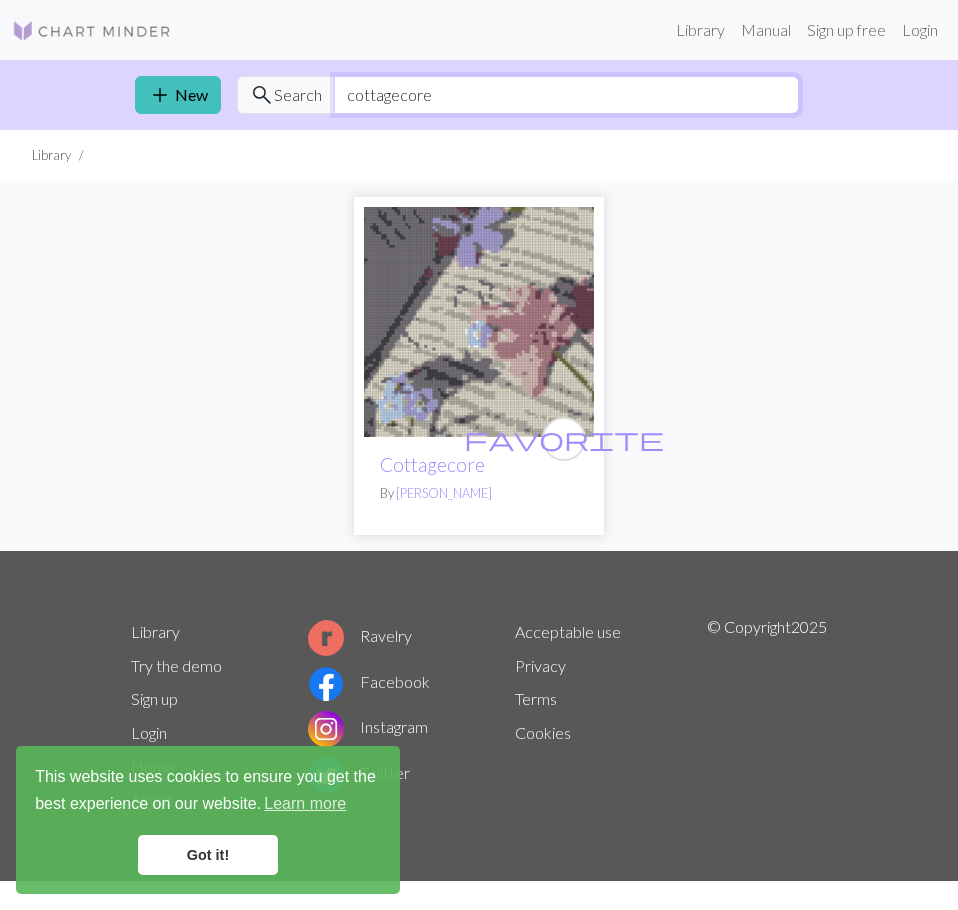 click on "cottagecore" at bounding box center [566, 95] 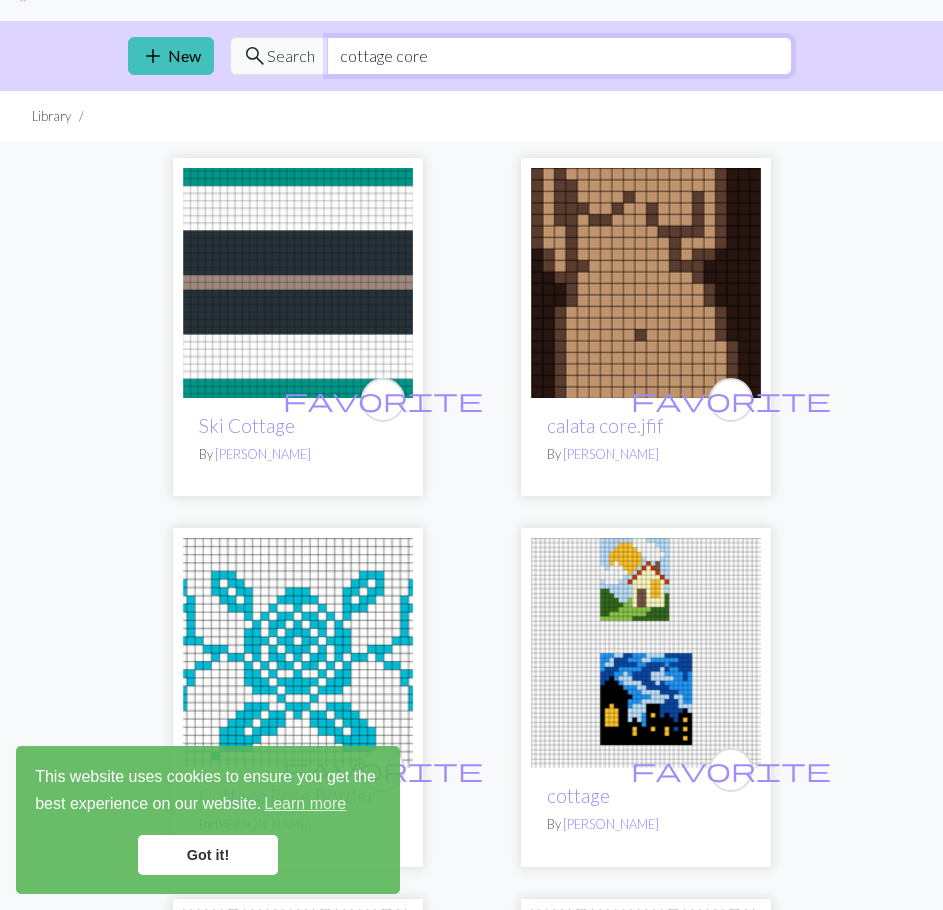 scroll, scrollTop: 0, scrollLeft: 0, axis: both 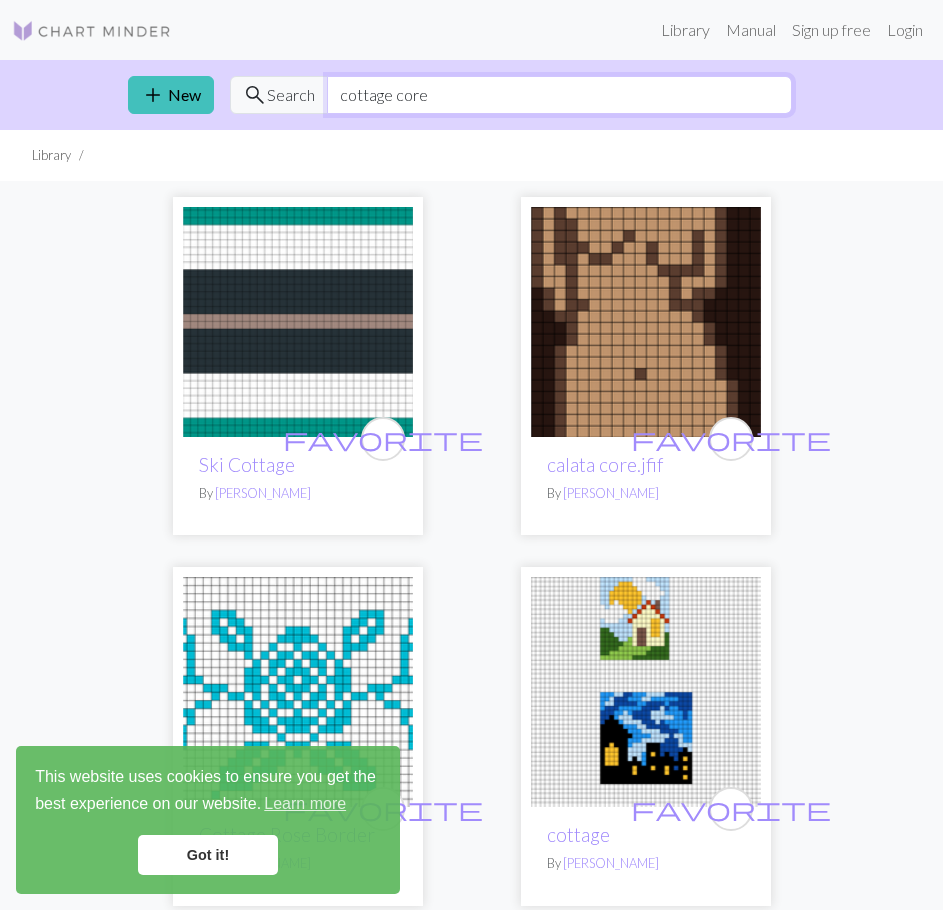 click on "cottage core" at bounding box center (559, 95) 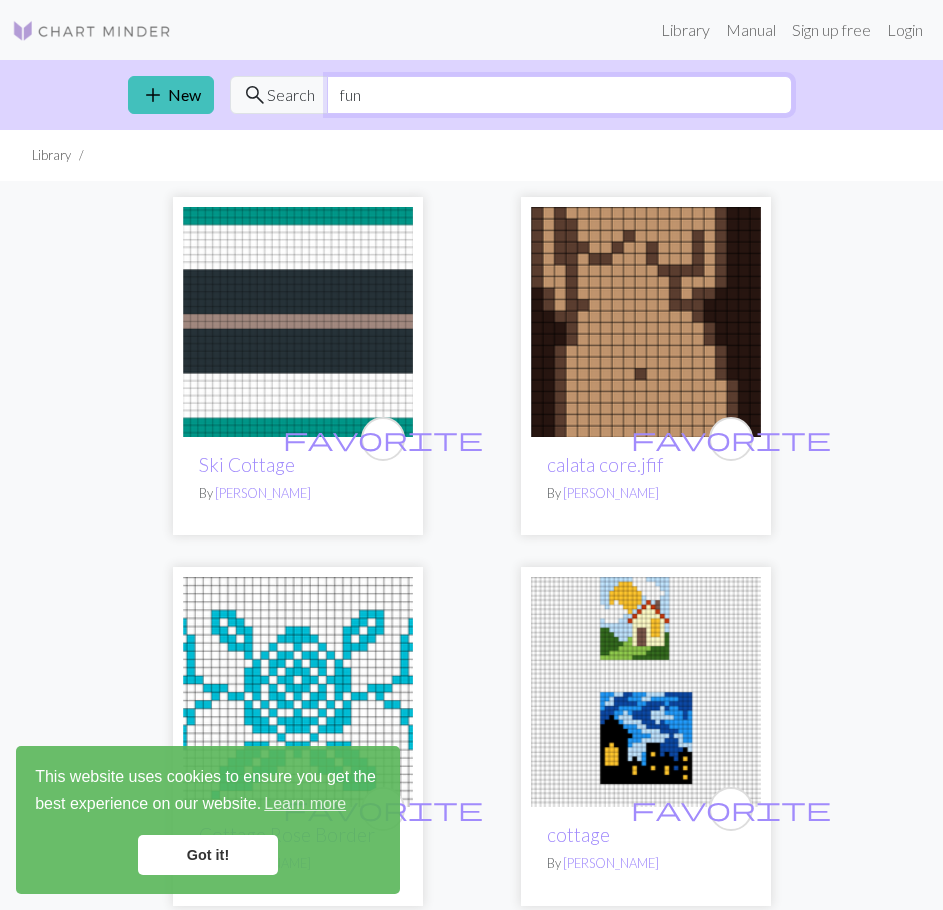 type on "fun" 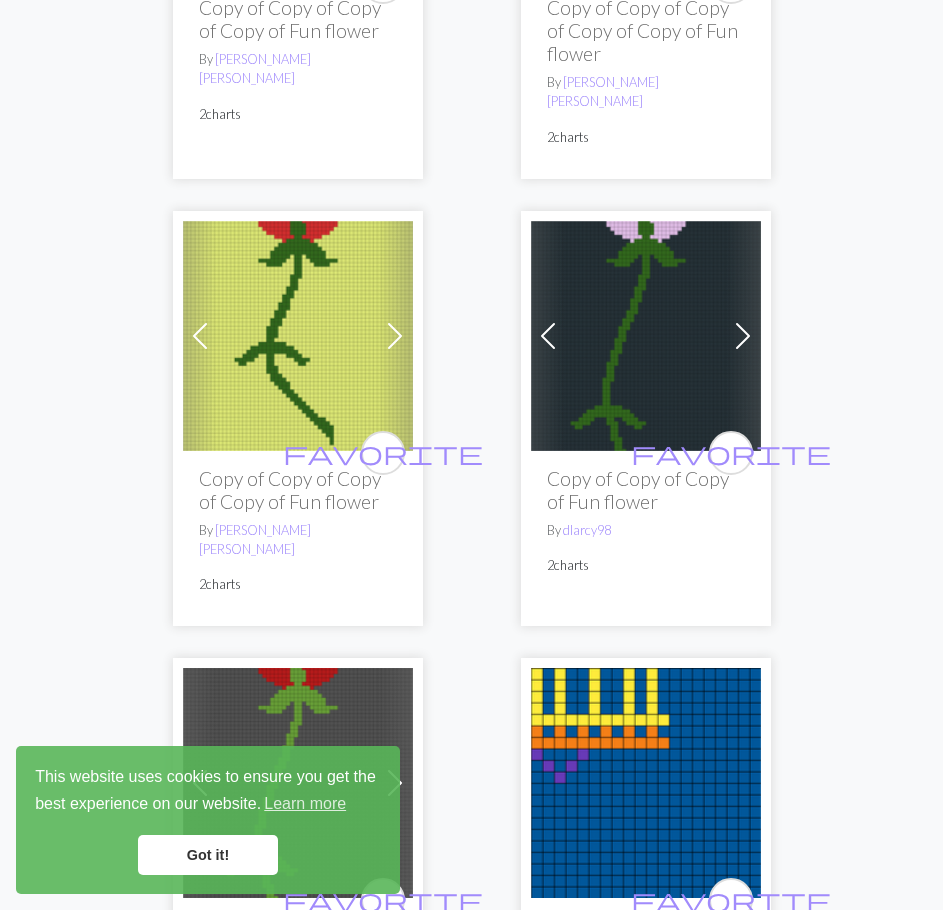 scroll, scrollTop: 0, scrollLeft: 0, axis: both 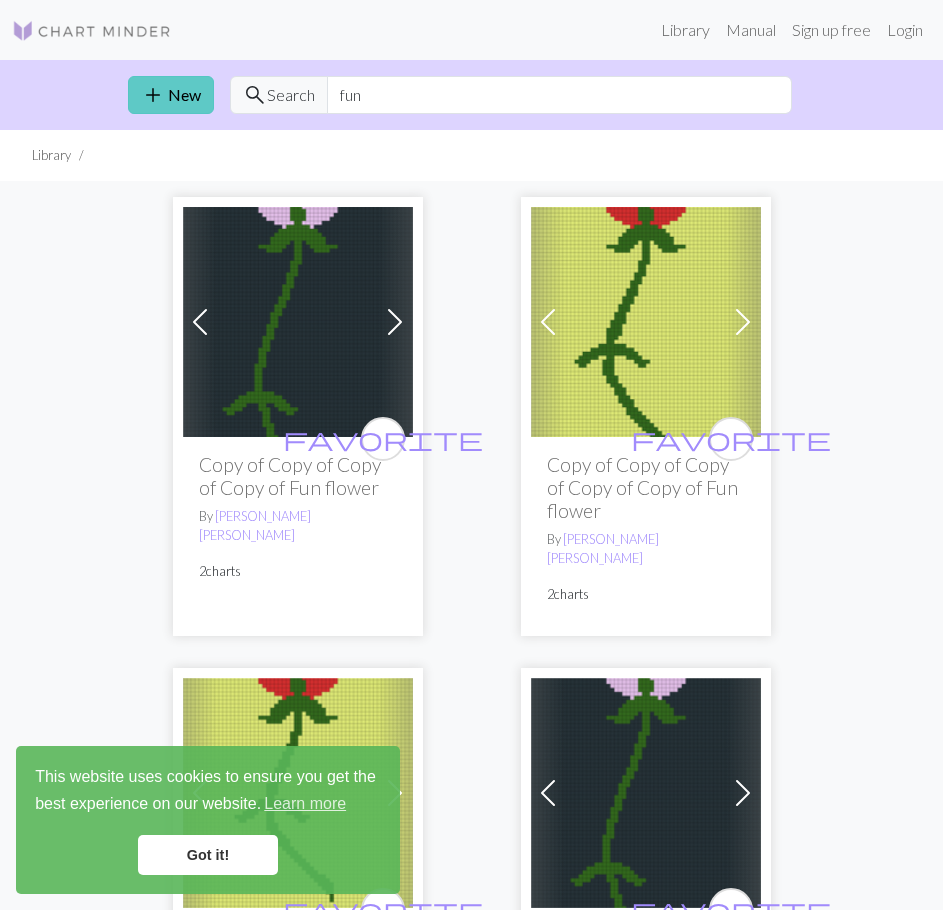 click on "add   New" at bounding box center (171, 95) 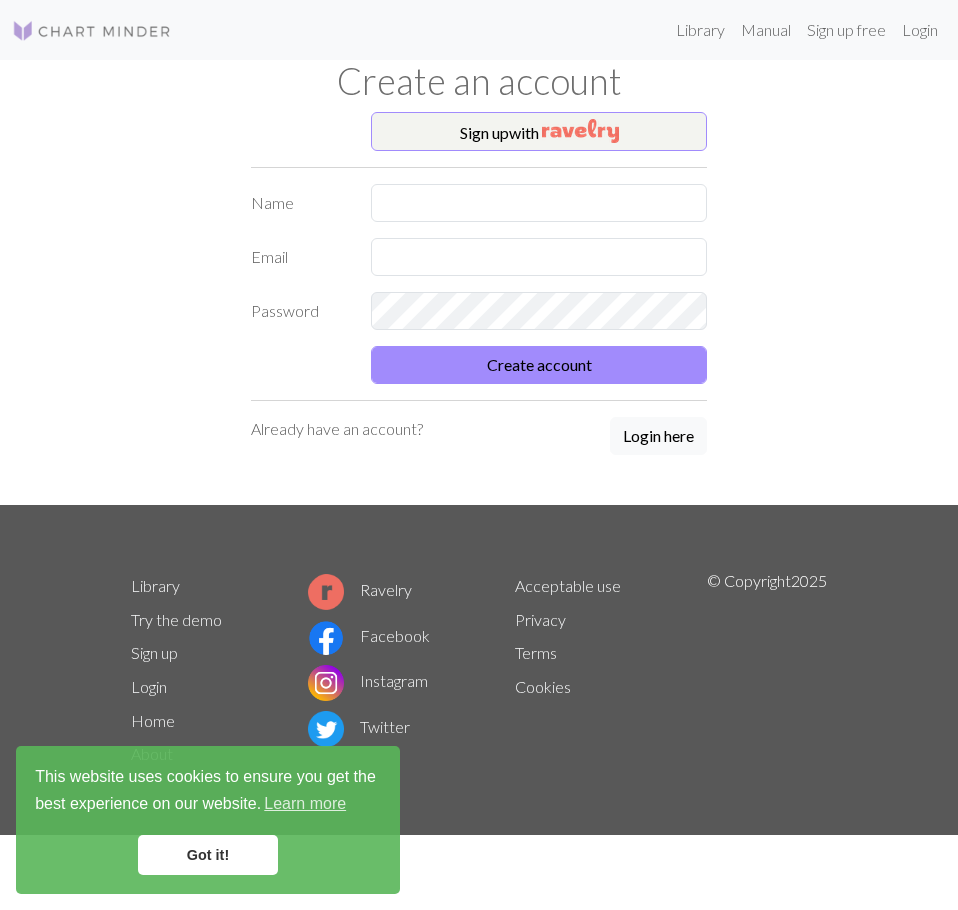 click at bounding box center (92, 31) 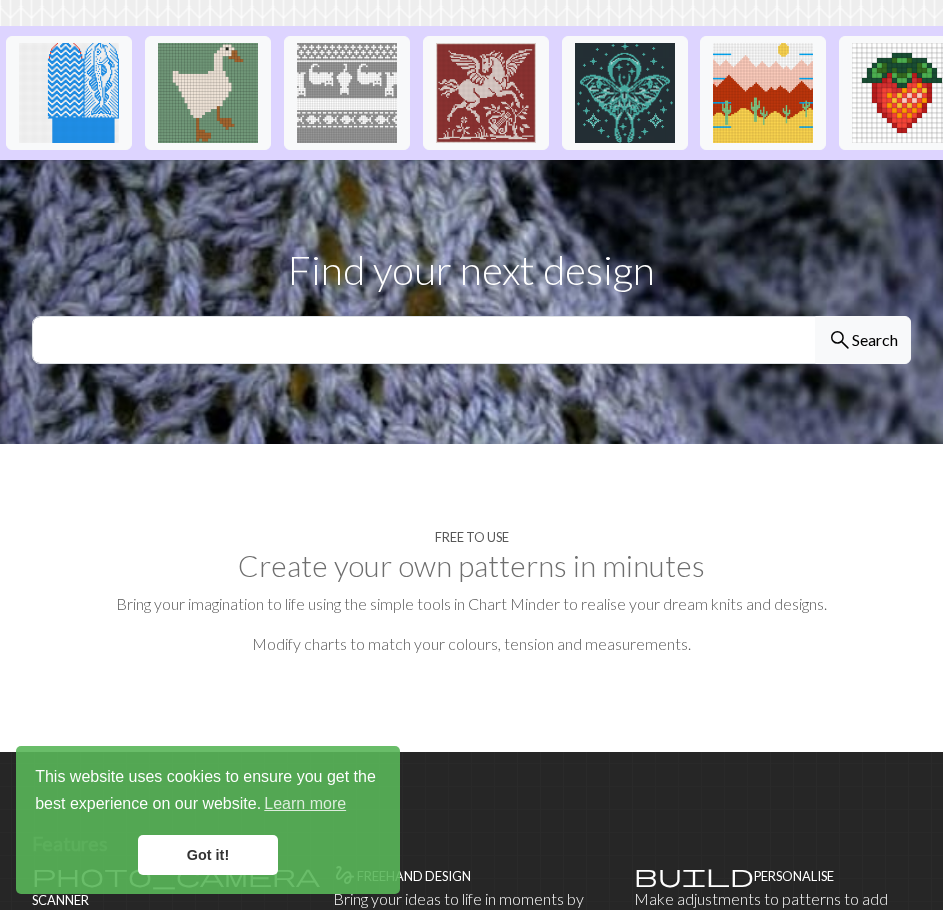 scroll, scrollTop: 600, scrollLeft: 0, axis: vertical 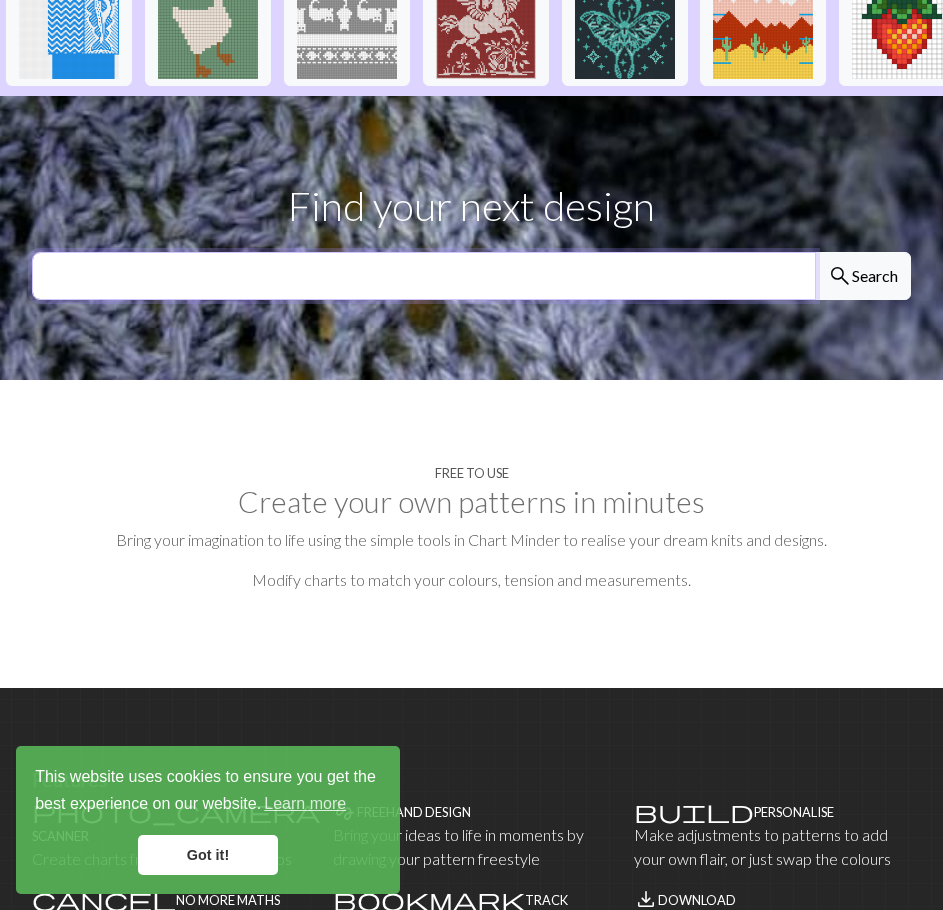 click at bounding box center [424, 276] 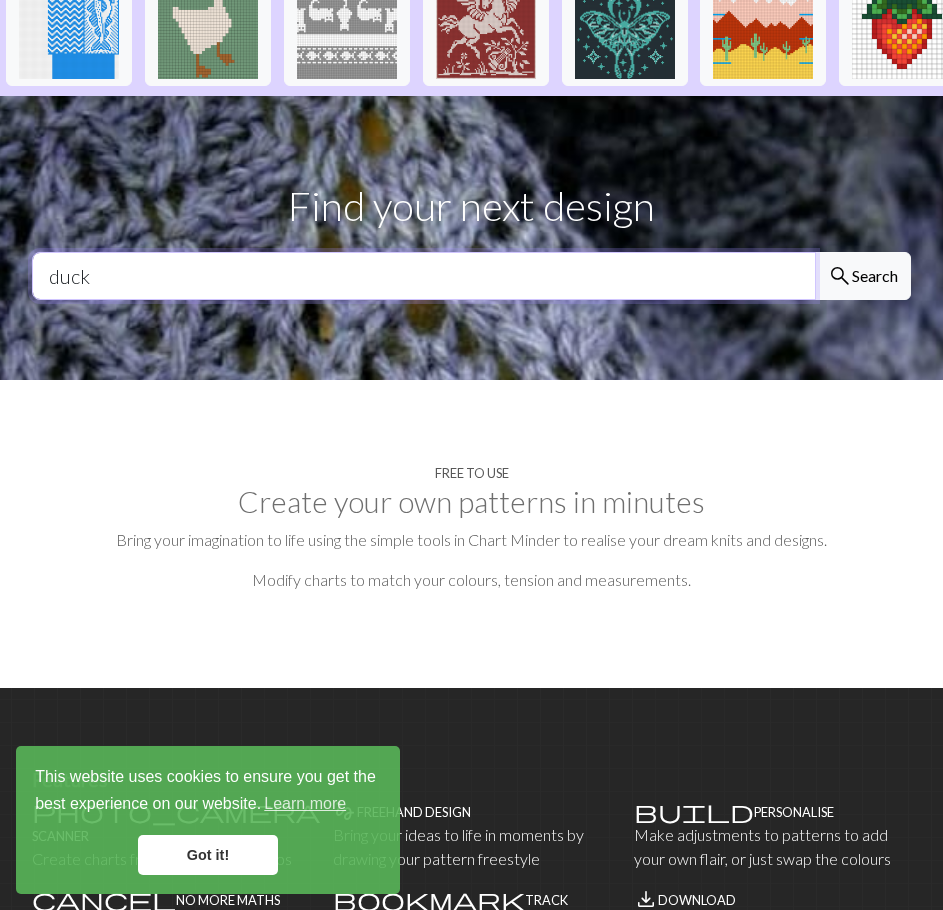 type on "duck" 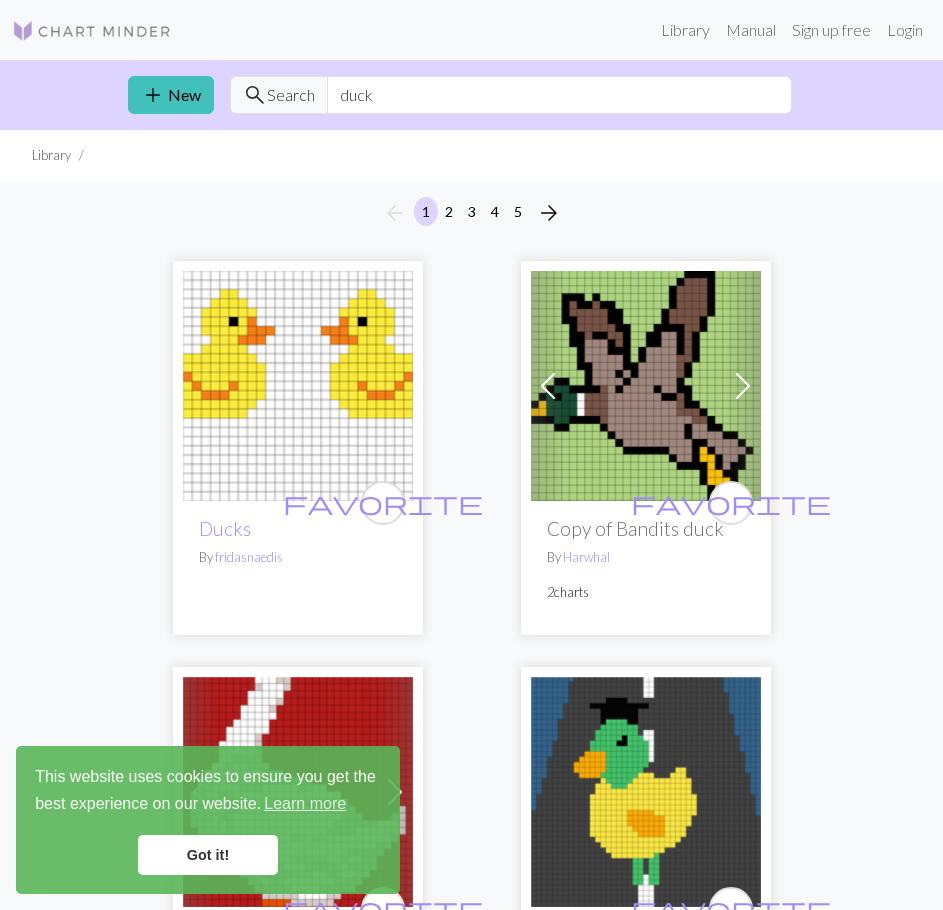 scroll, scrollTop: 0, scrollLeft: 0, axis: both 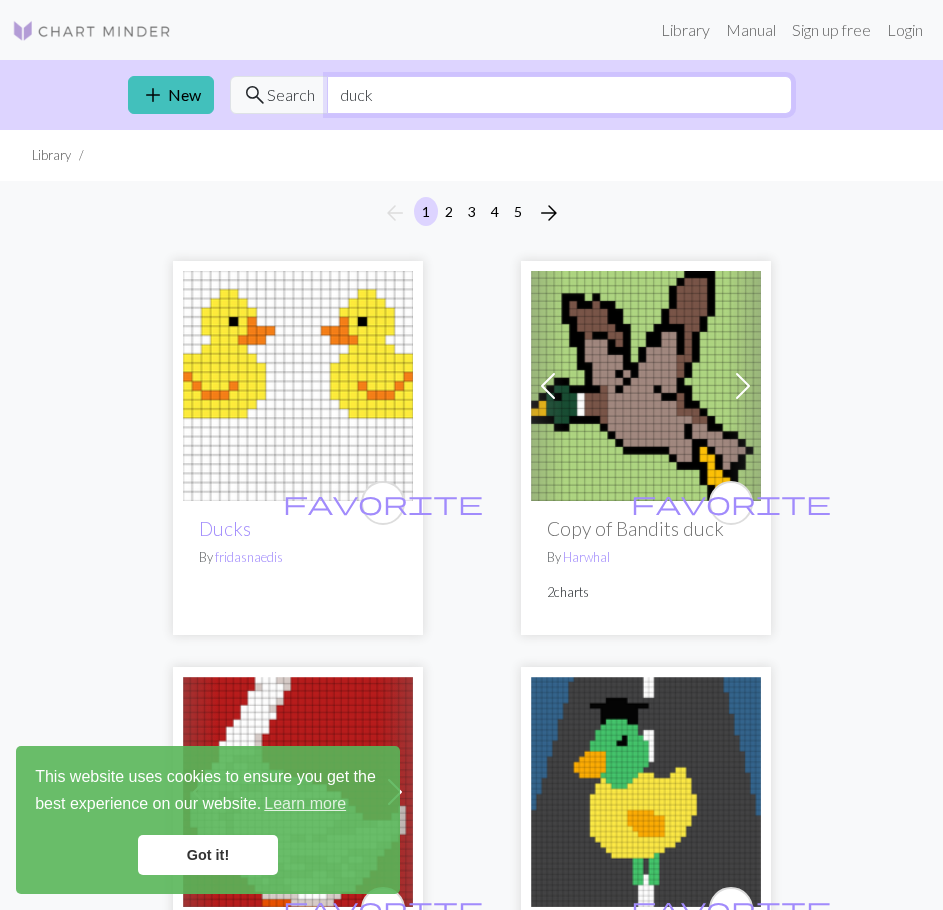 click on "duck" at bounding box center (559, 95) 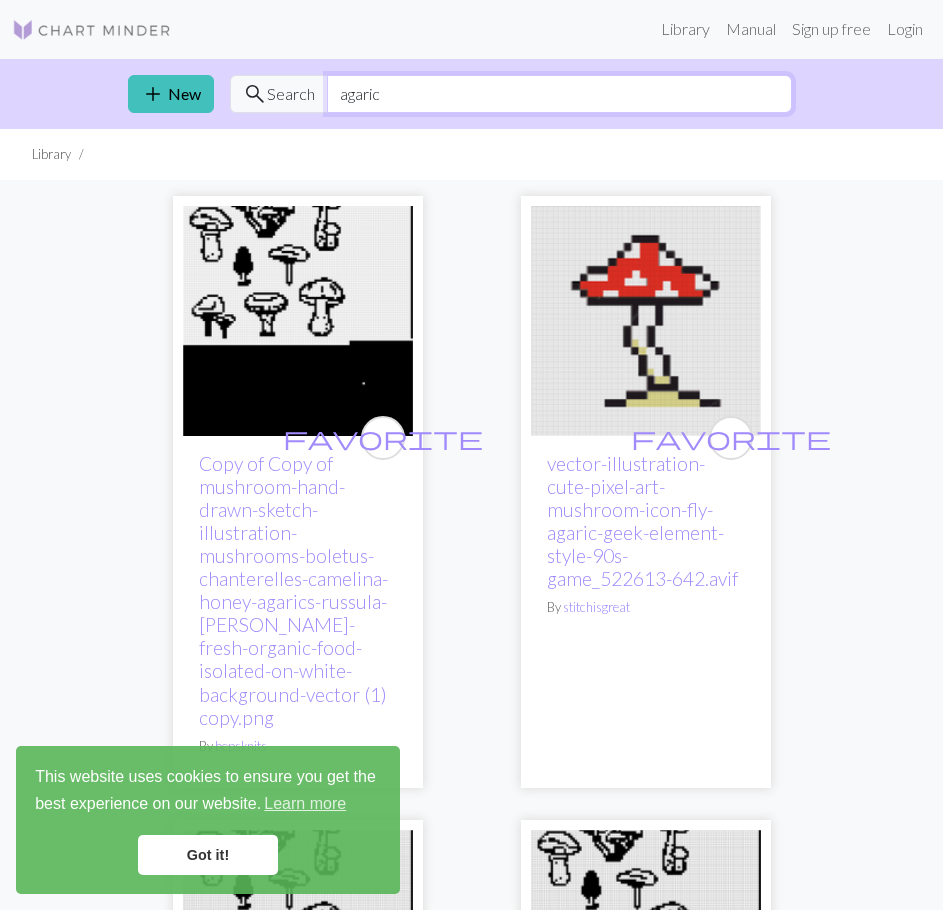 scroll, scrollTop: 0, scrollLeft: 0, axis: both 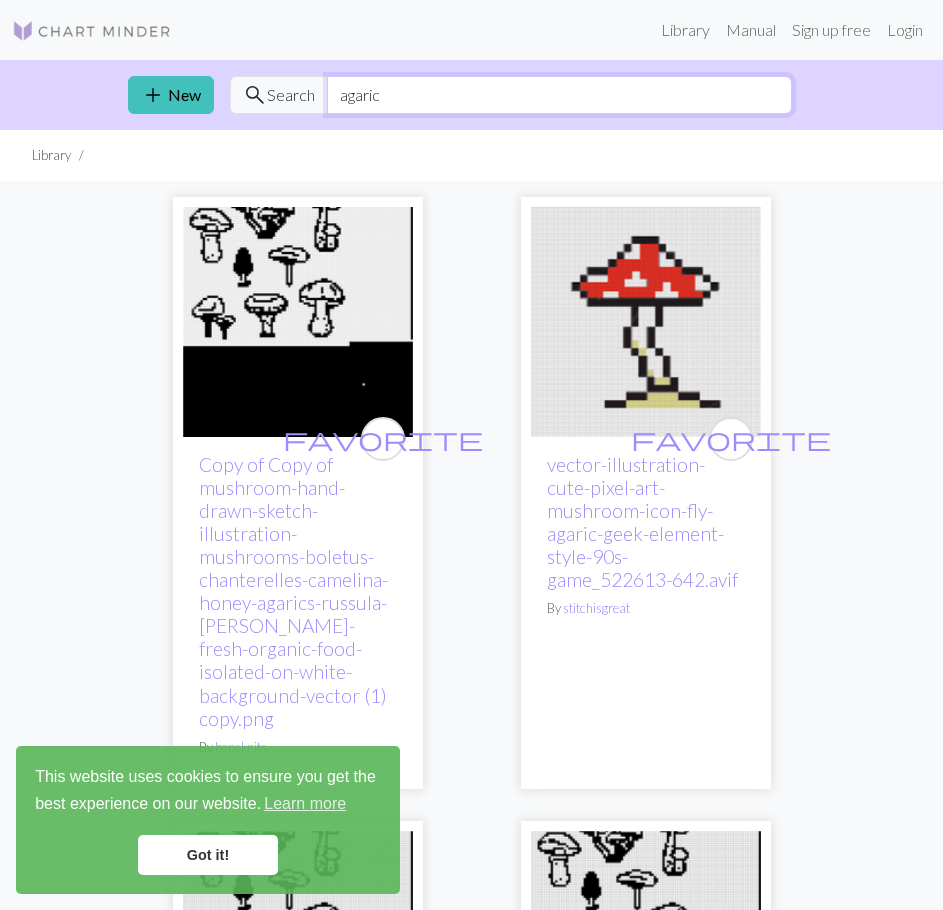 click on "agaric" at bounding box center (559, 95) 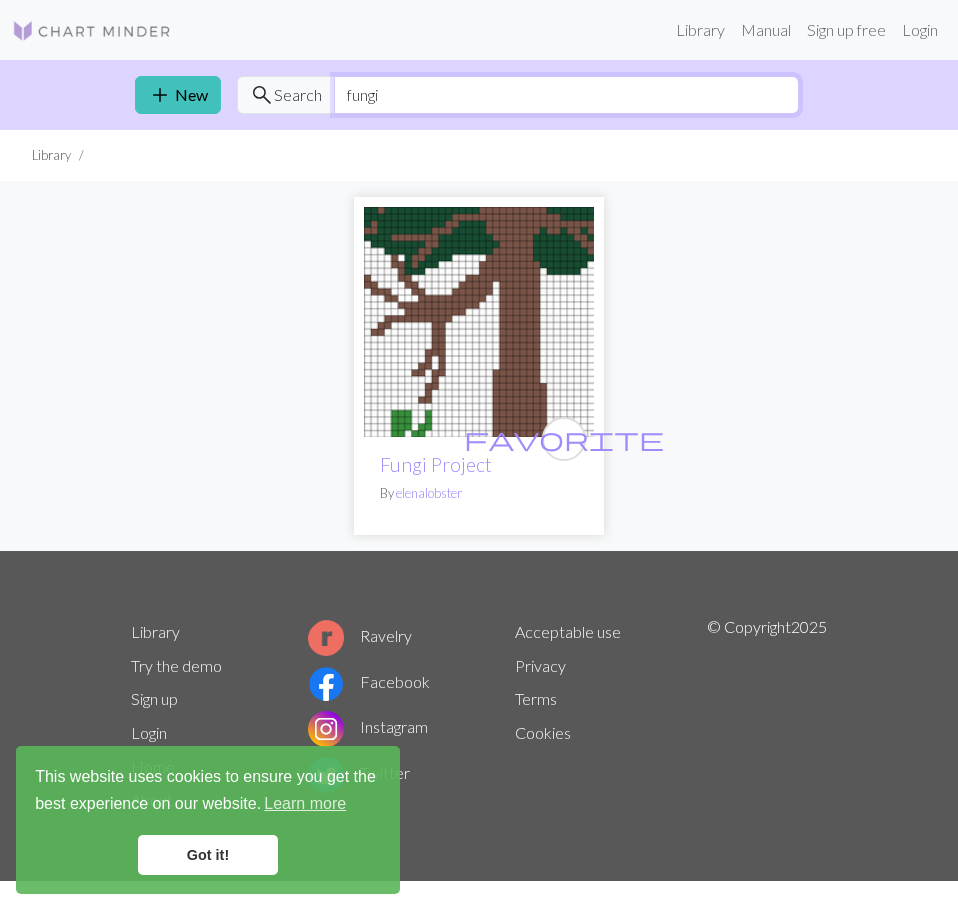 click on "fungi" at bounding box center (566, 95) 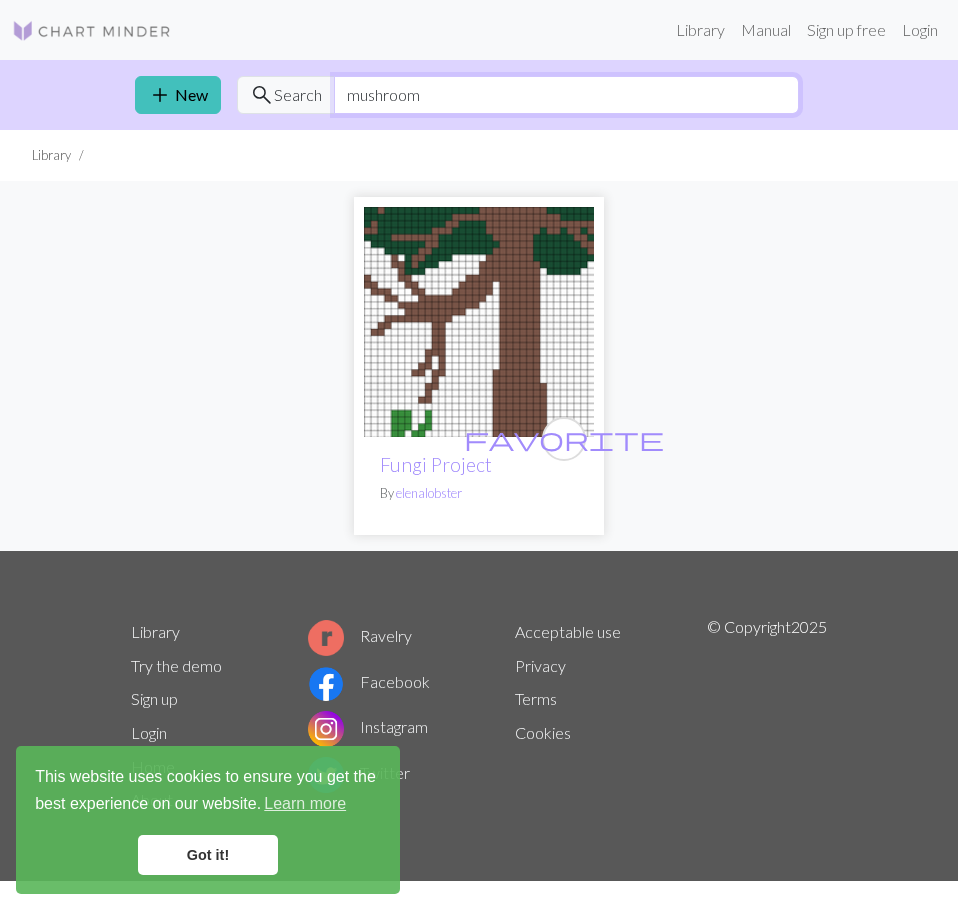 type on "mushroom" 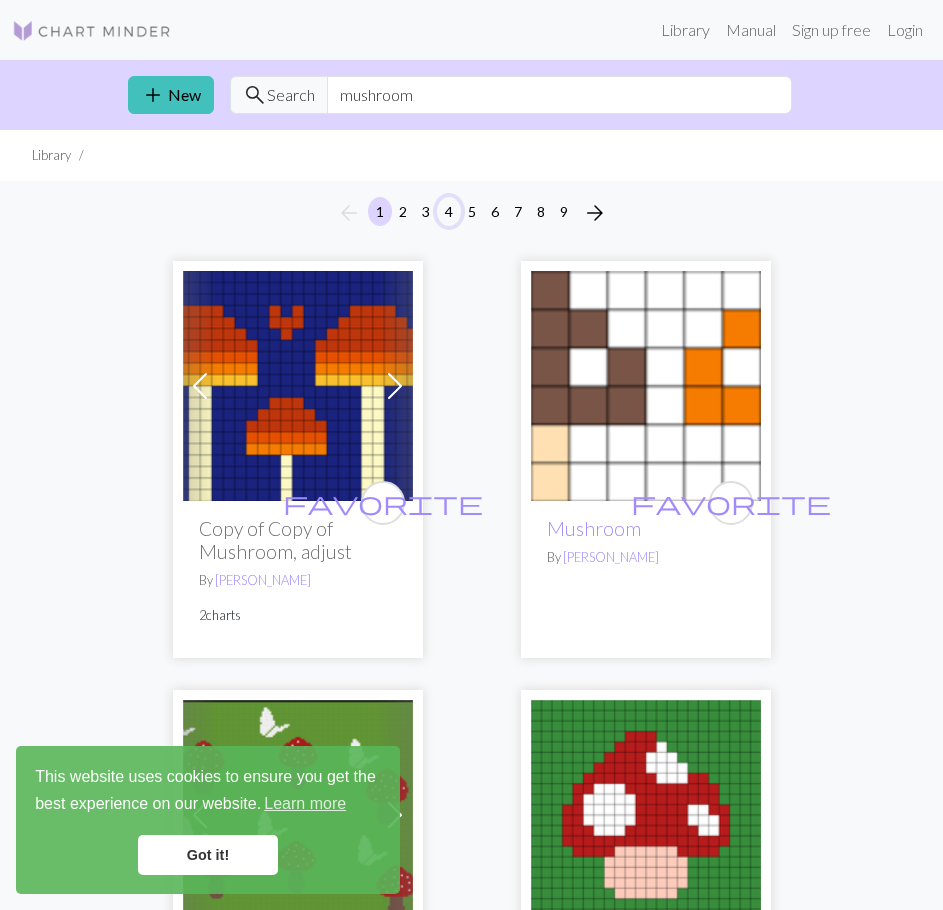 click on "4" at bounding box center (449, 211) 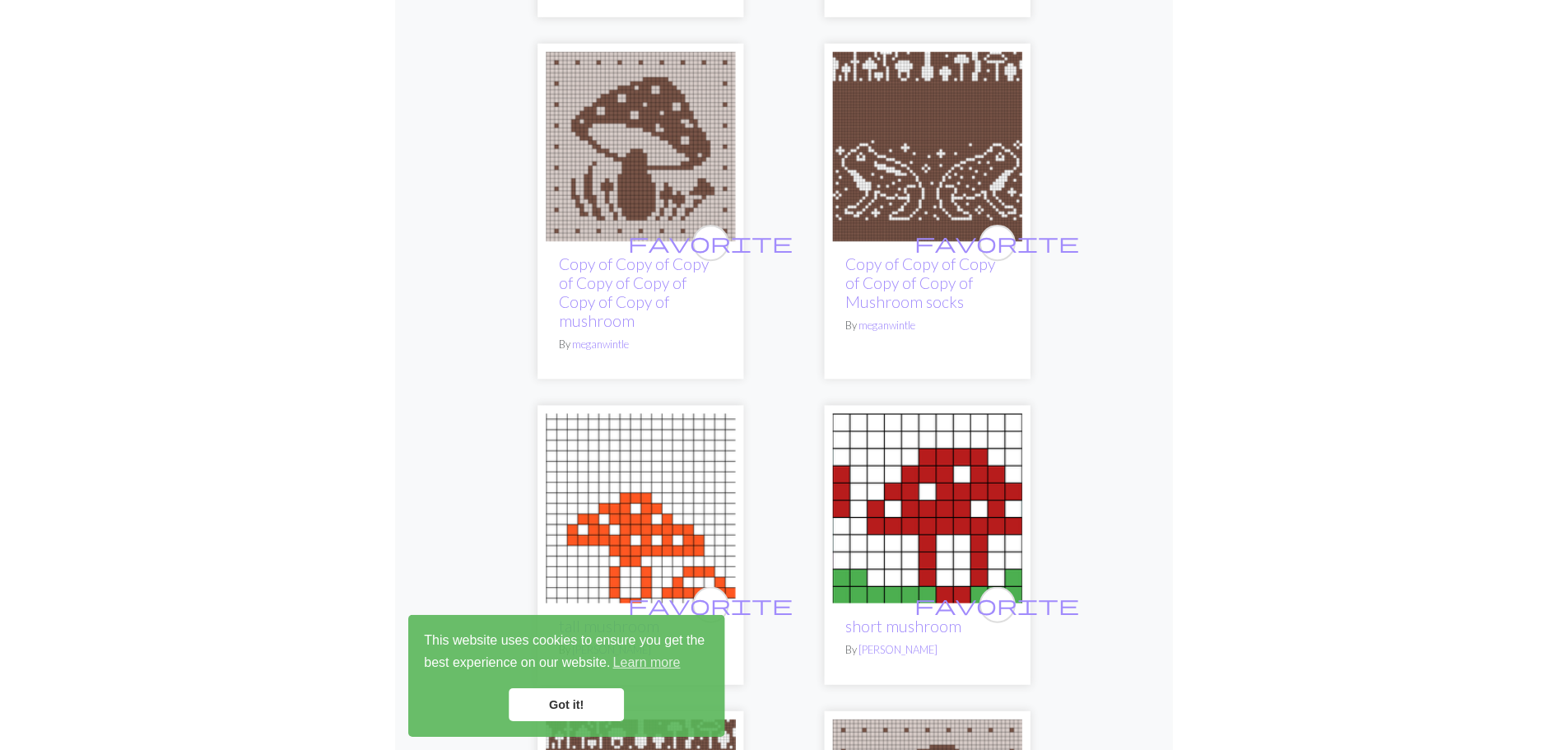 scroll, scrollTop: 4321, scrollLeft: 0, axis: vertical 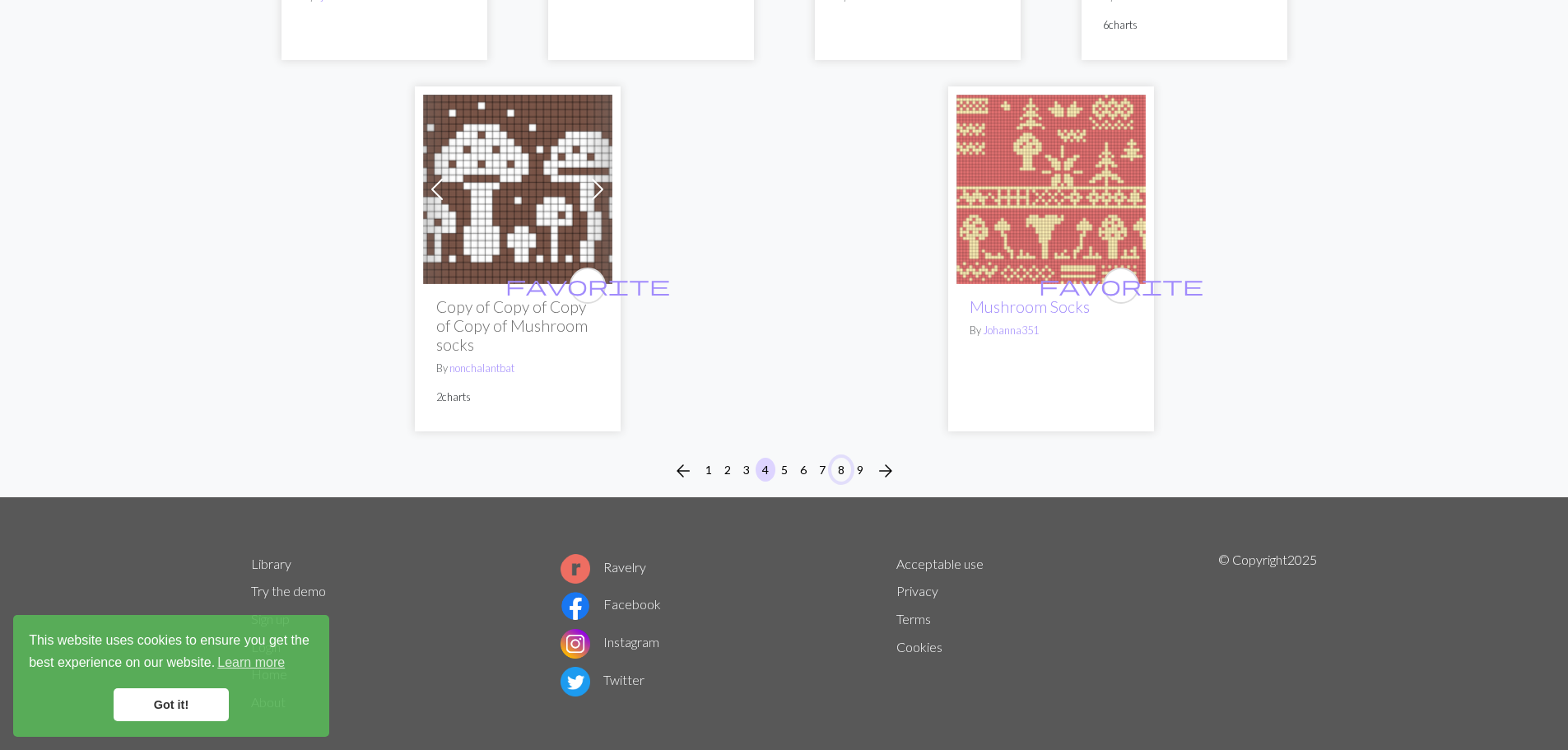 click on "8" at bounding box center (841, 469) 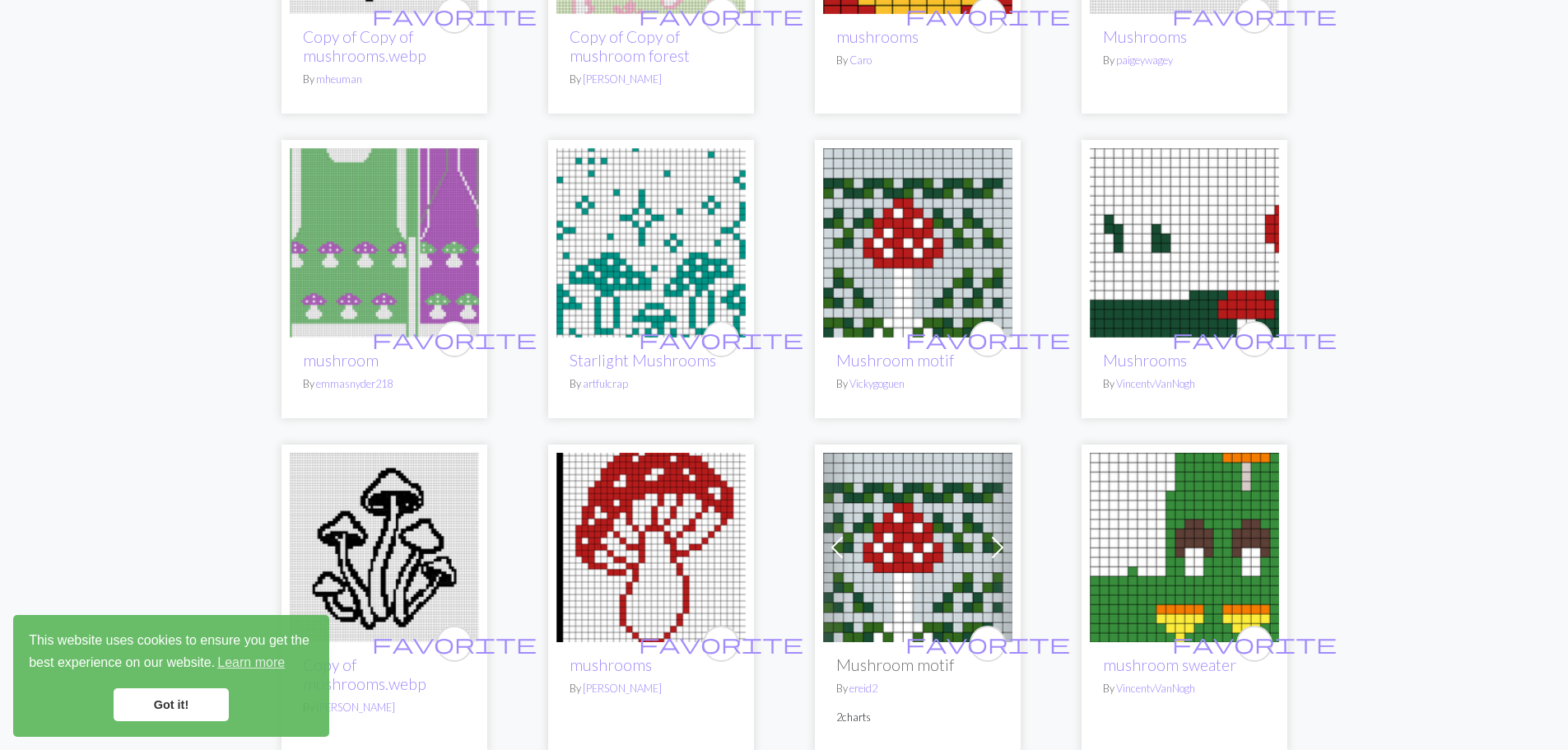 scroll, scrollTop: 906, scrollLeft: 0, axis: vertical 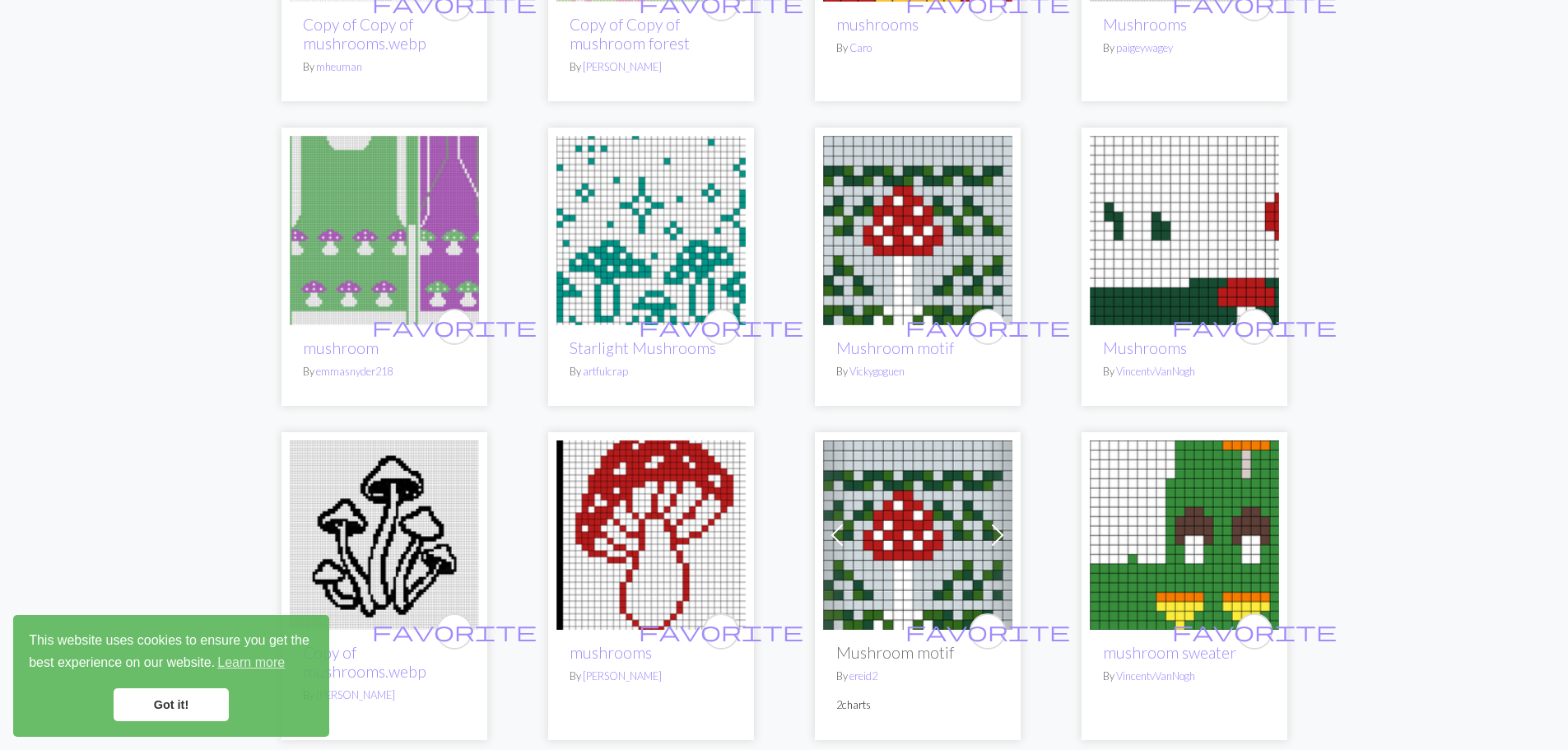 click at bounding box center (651, 231) 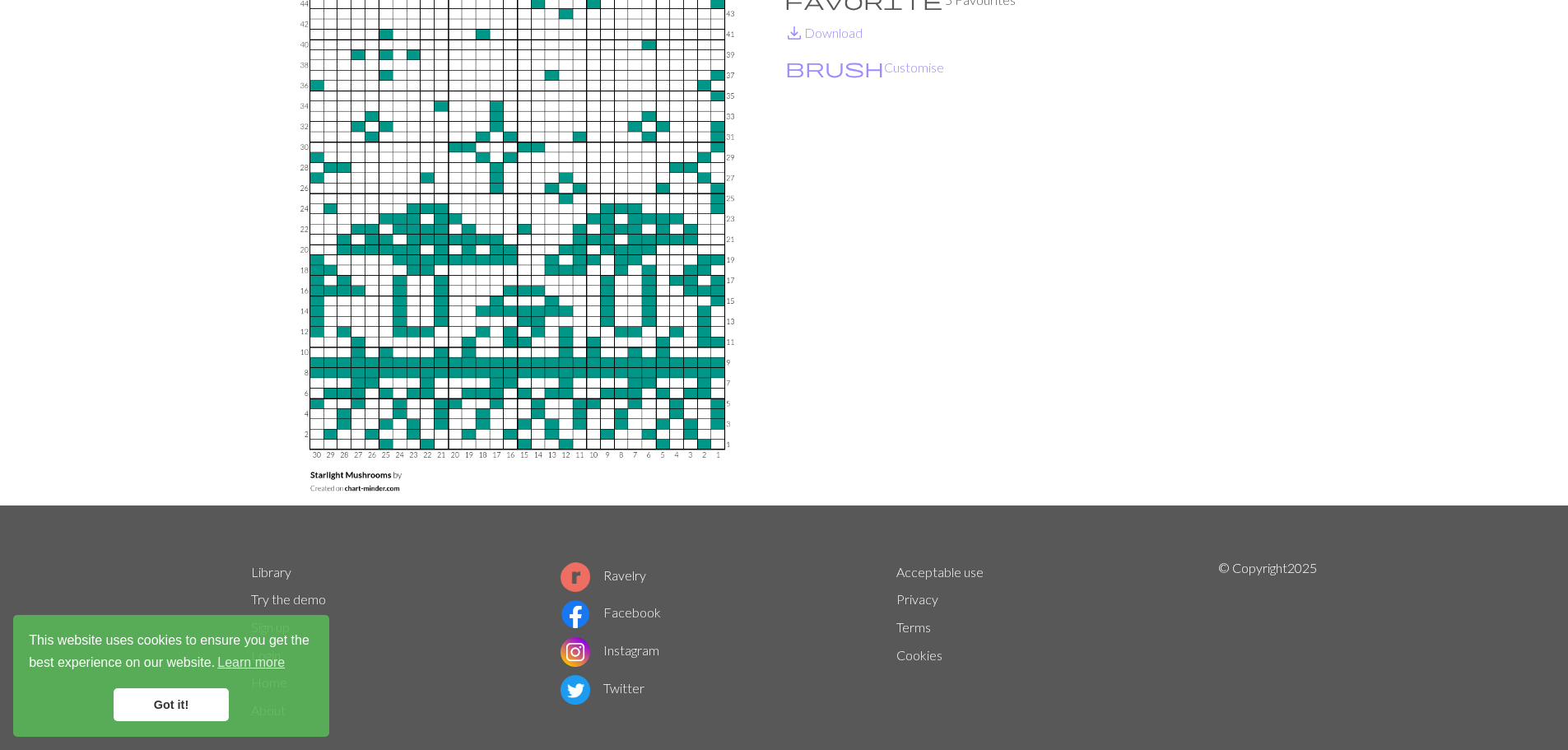 scroll, scrollTop: 213, scrollLeft: 0, axis: vertical 